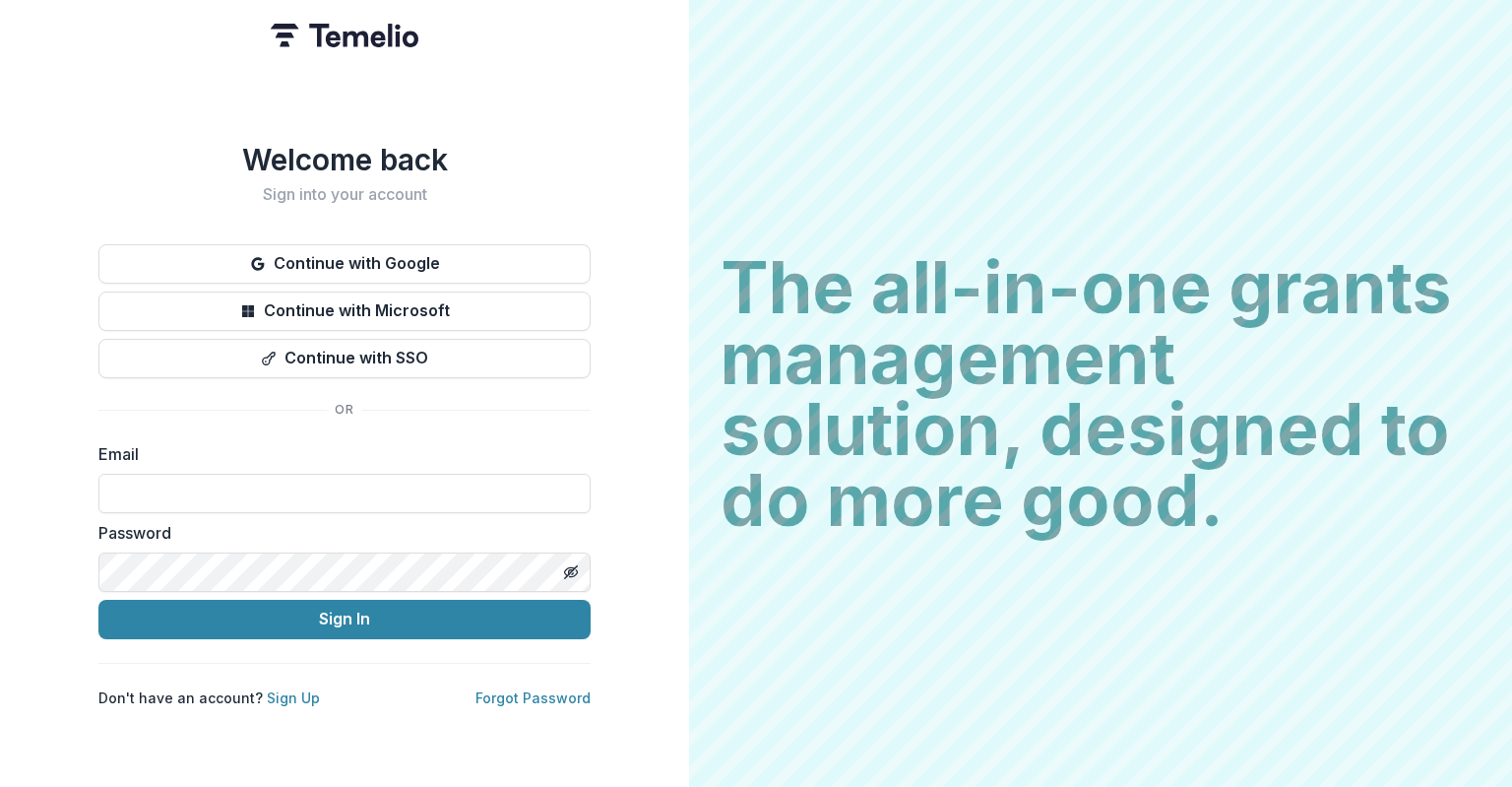 scroll, scrollTop: 0, scrollLeft: 0, axis: both 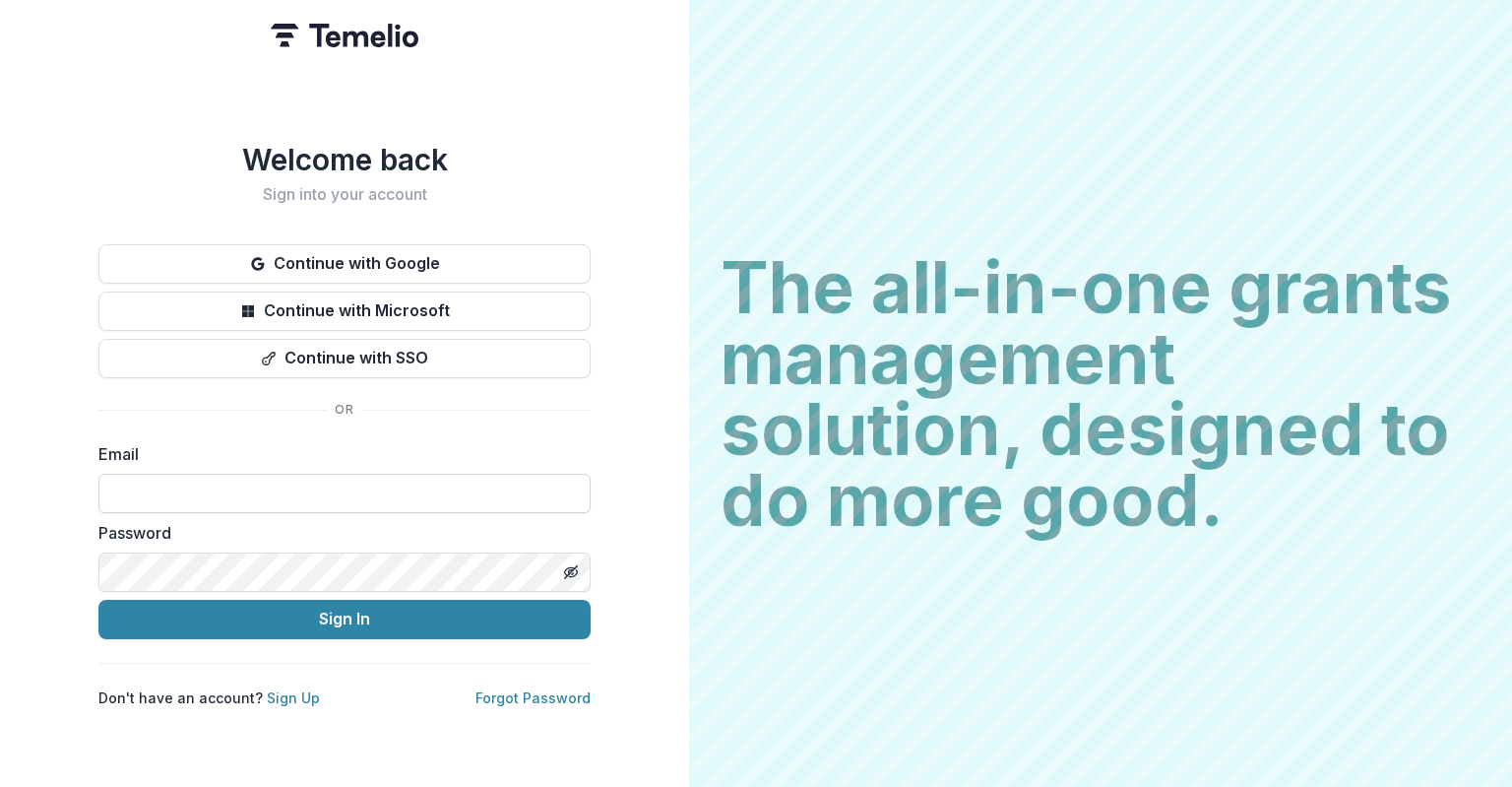 click at bounding box center [345, 493] 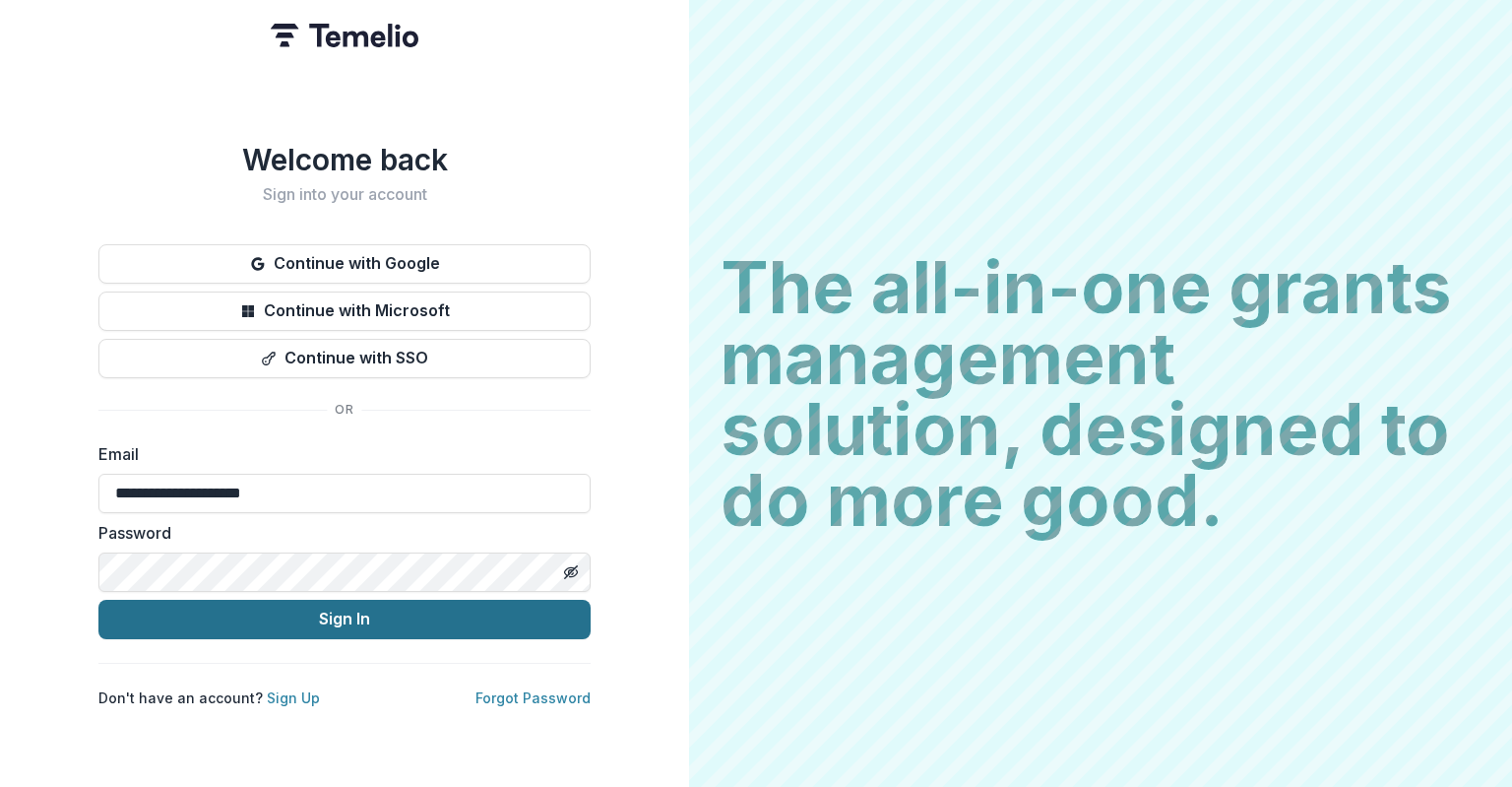 click on "Sign In" at bounding box center [345, 620] 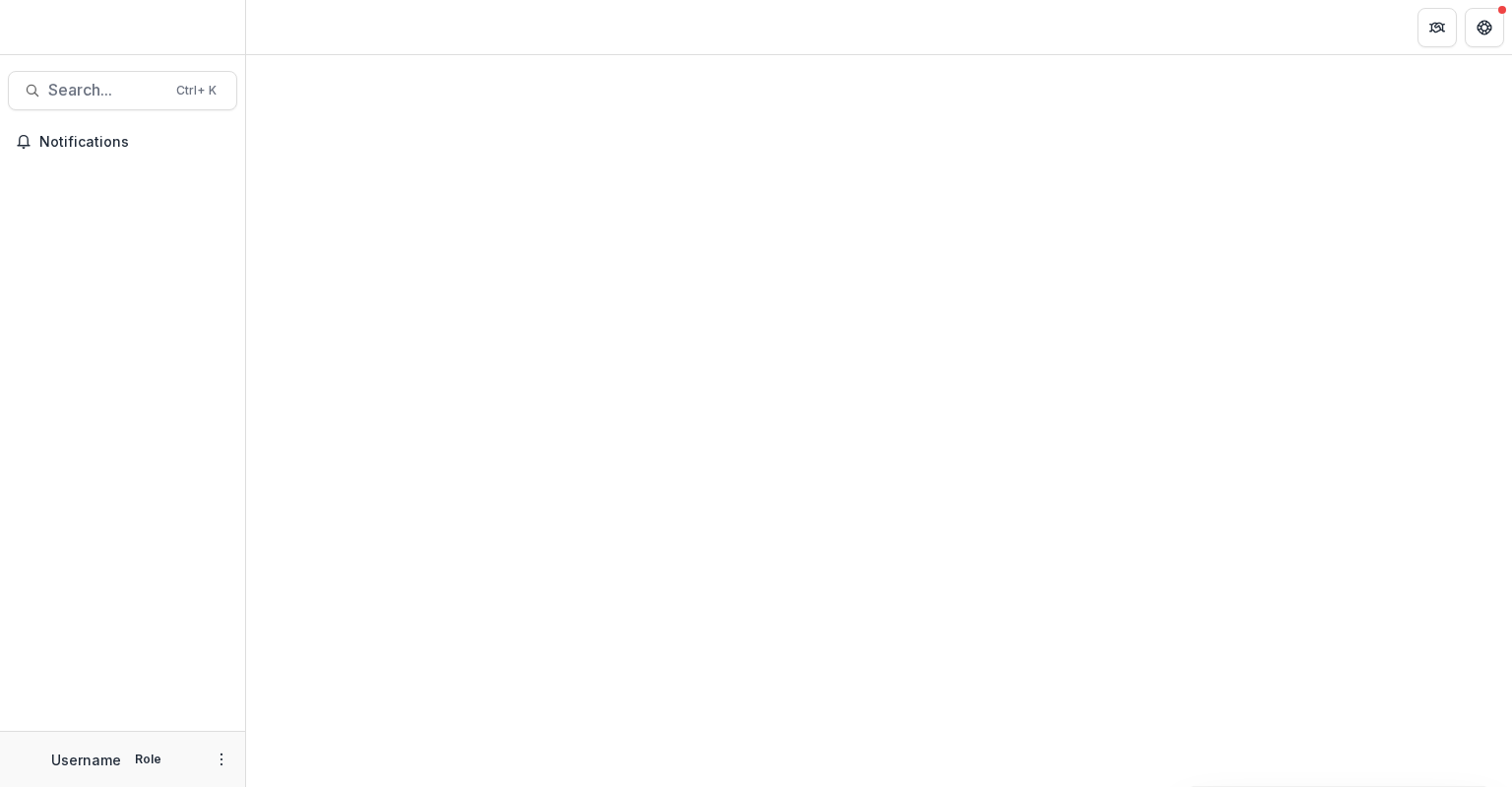 scroll, scrollTop: 0, scrollLeft: 0, axis: both 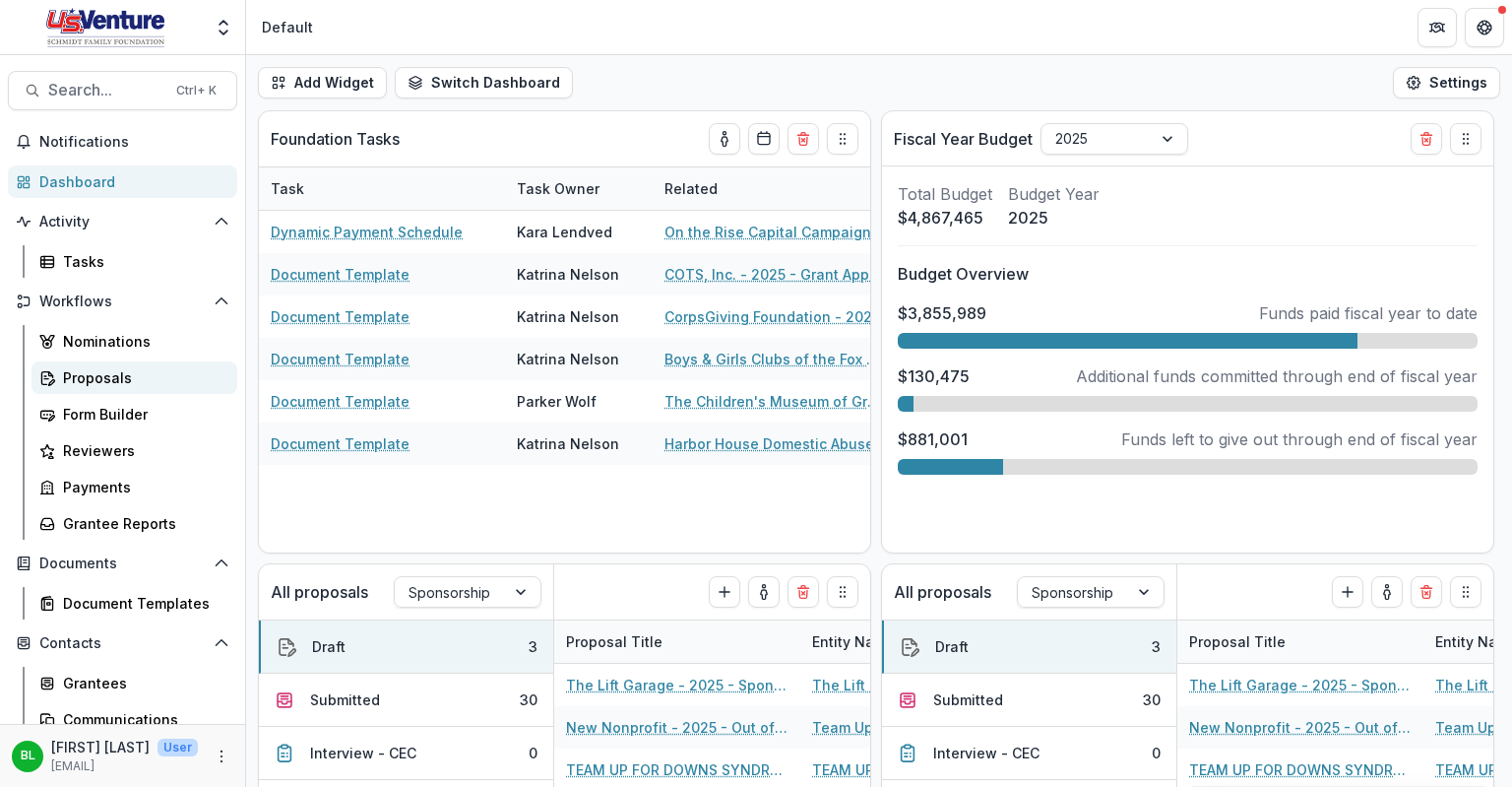 click on "Proposals" at bounding box center (142, 377) 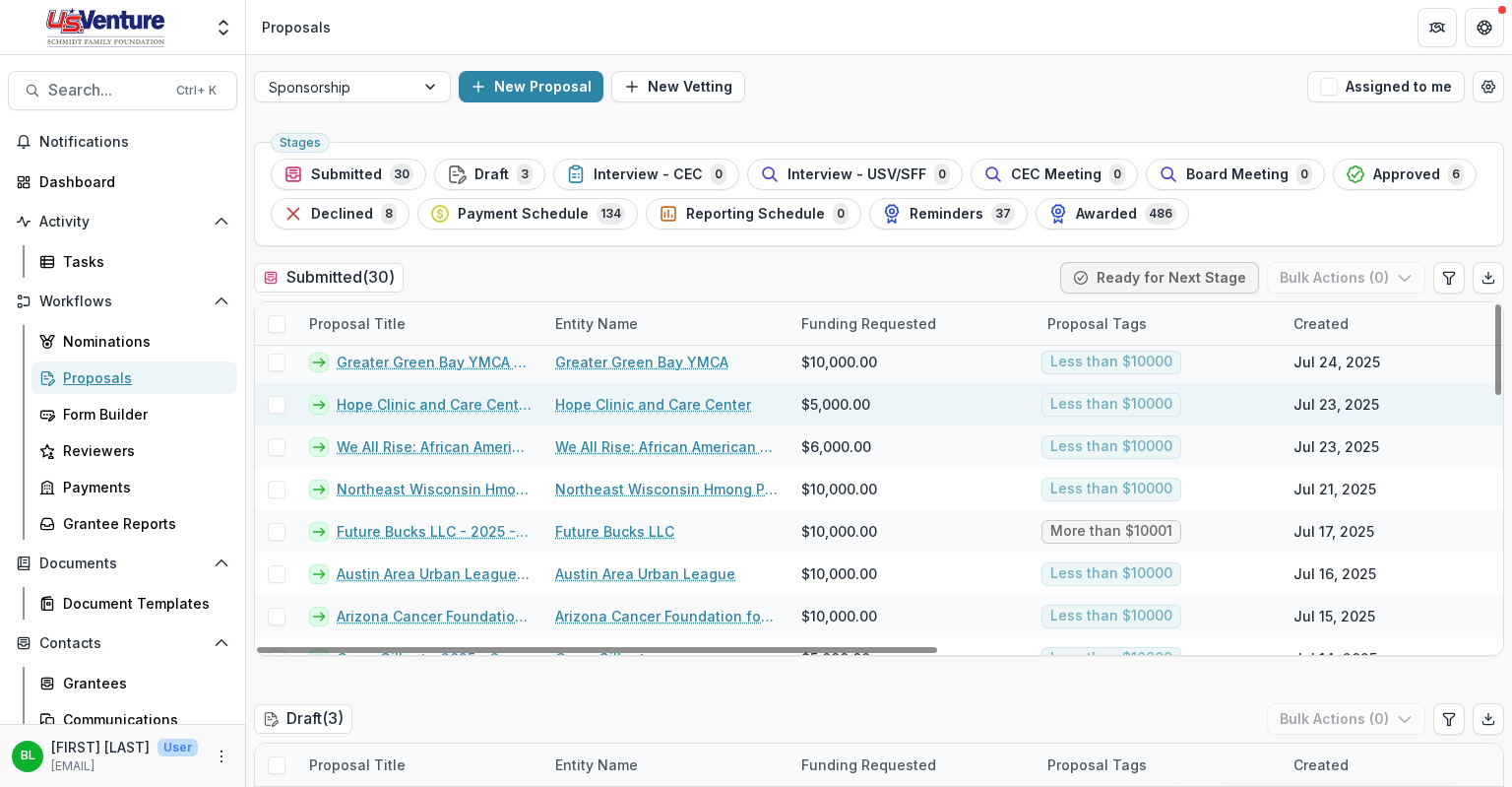 scroll, scrollTop: 0, scrollLeft: 0, axis: both 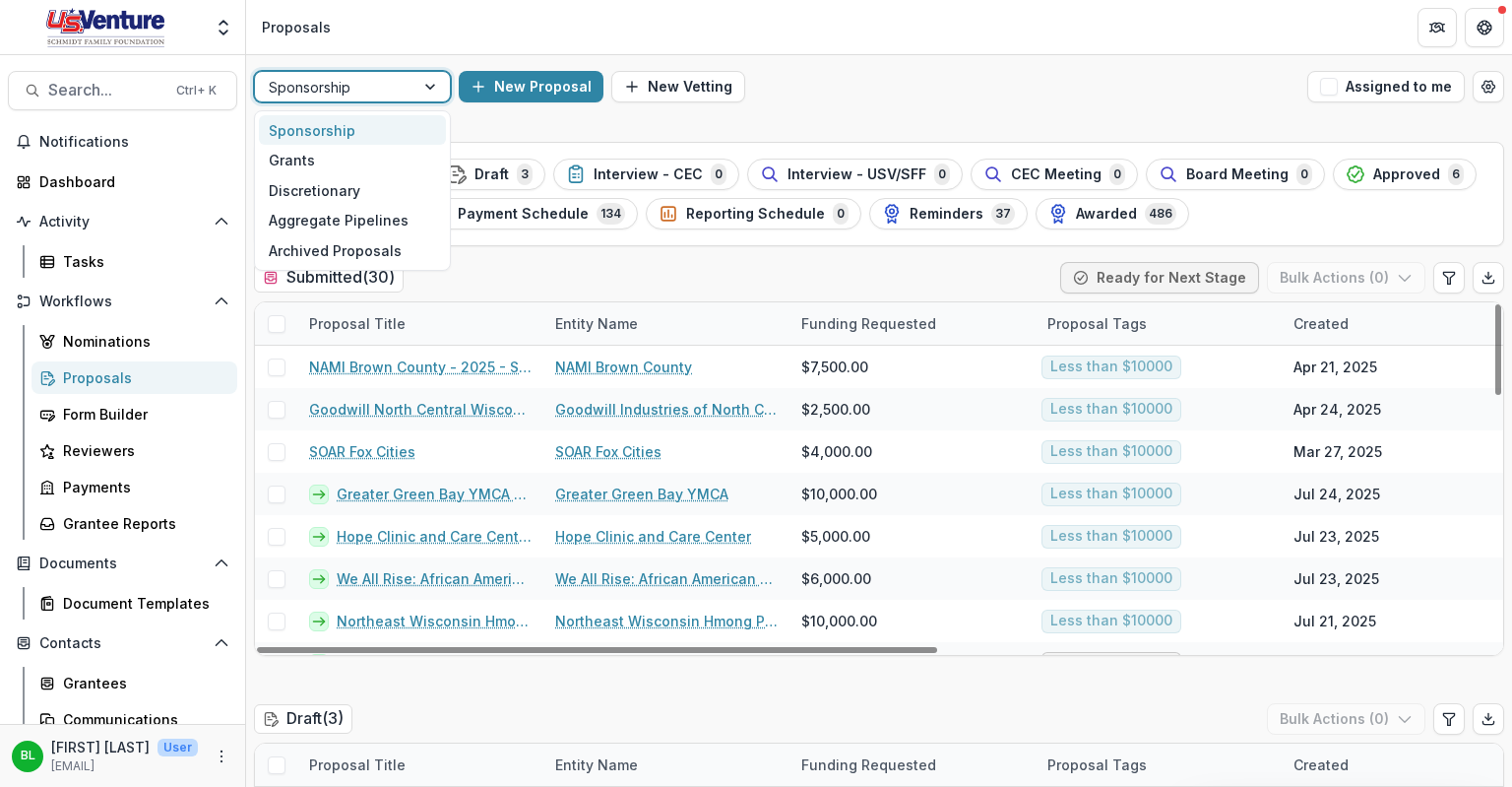click at bounding box center [432, 87] 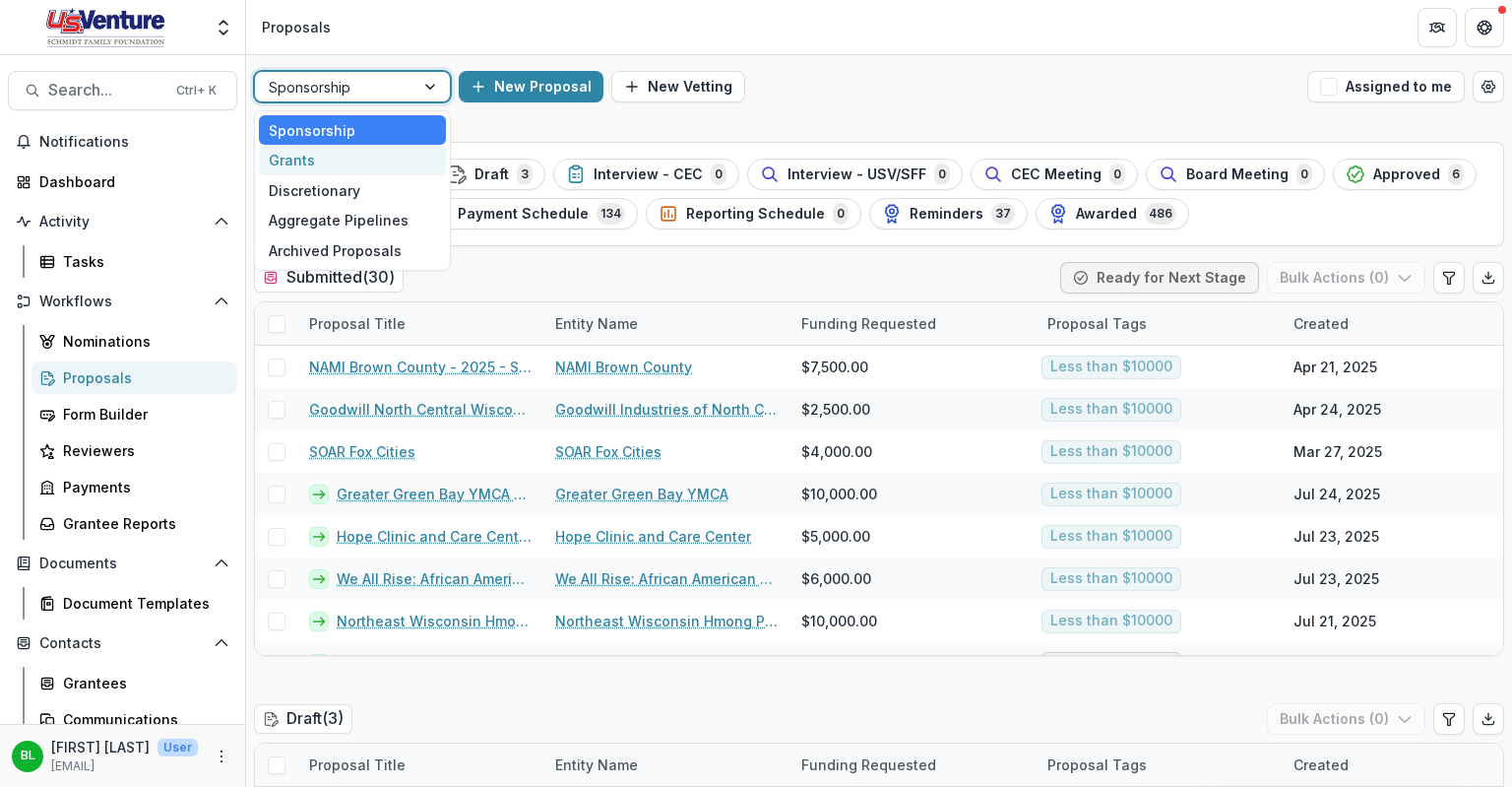 click on "Grants" at bounding box center (352, 160) 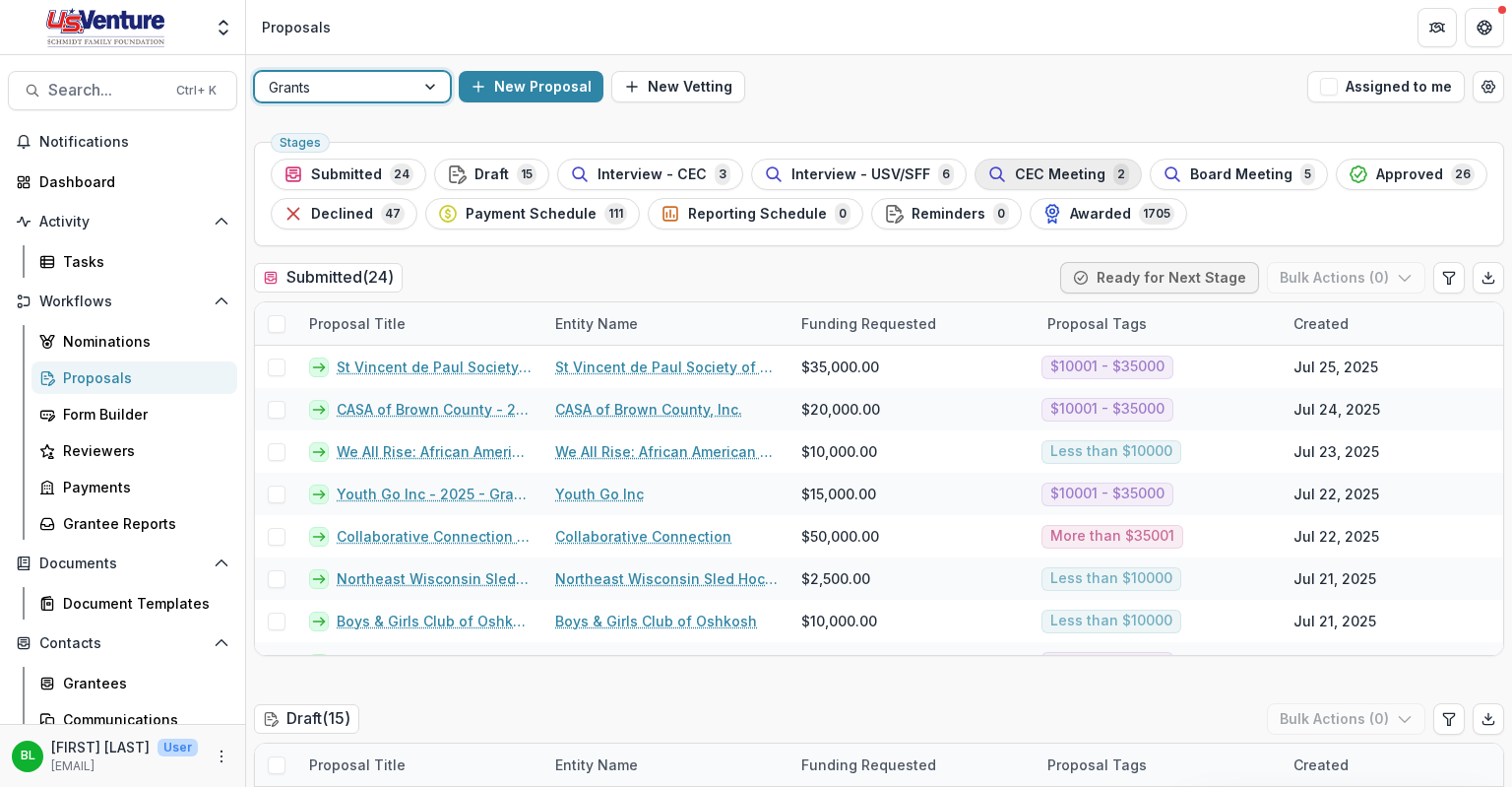 click on "CEC Meeting" at bounding box center [1060, 174] 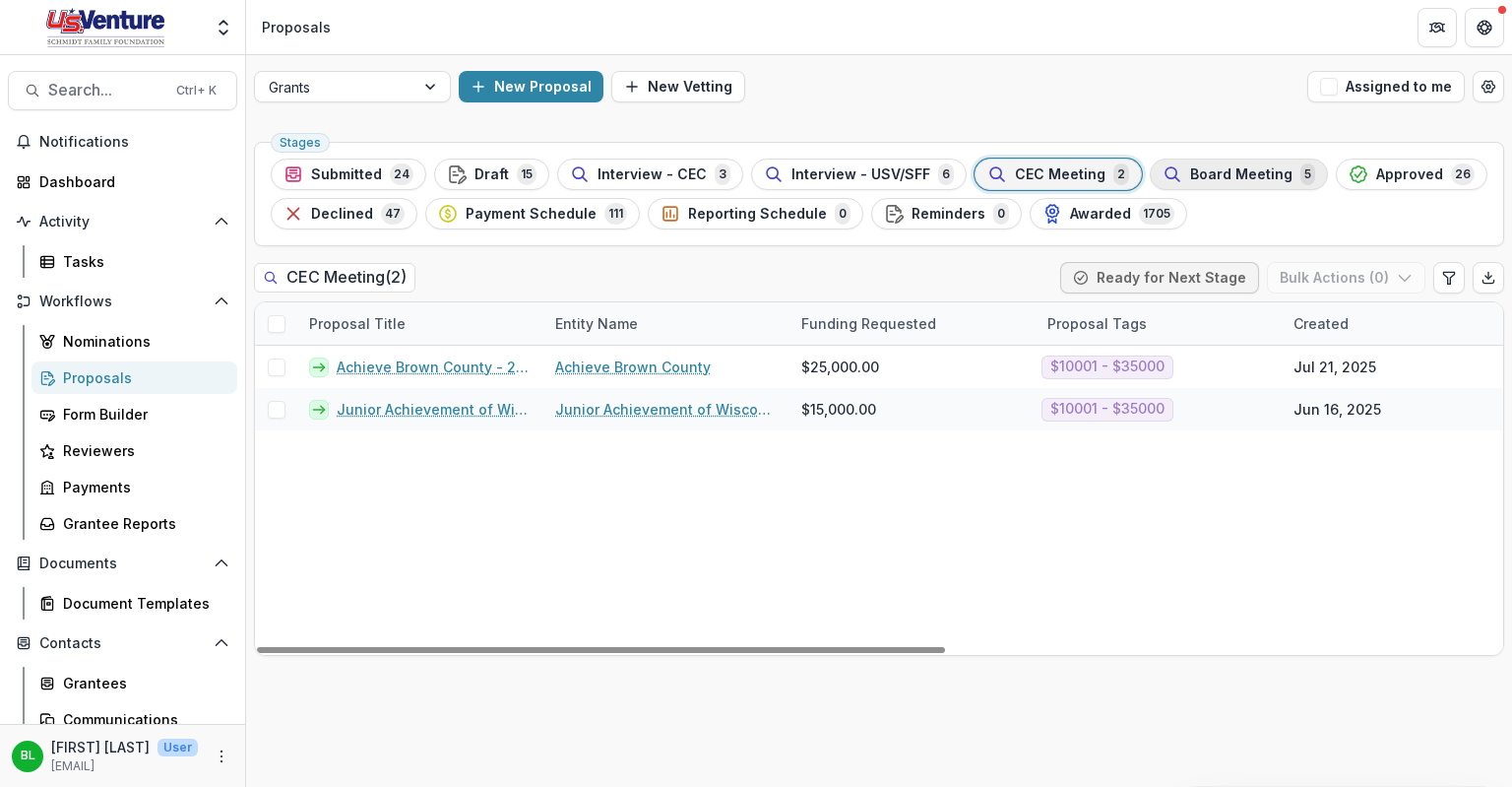 click on "Board Meeting 5" at bounding box center [1238, 174] 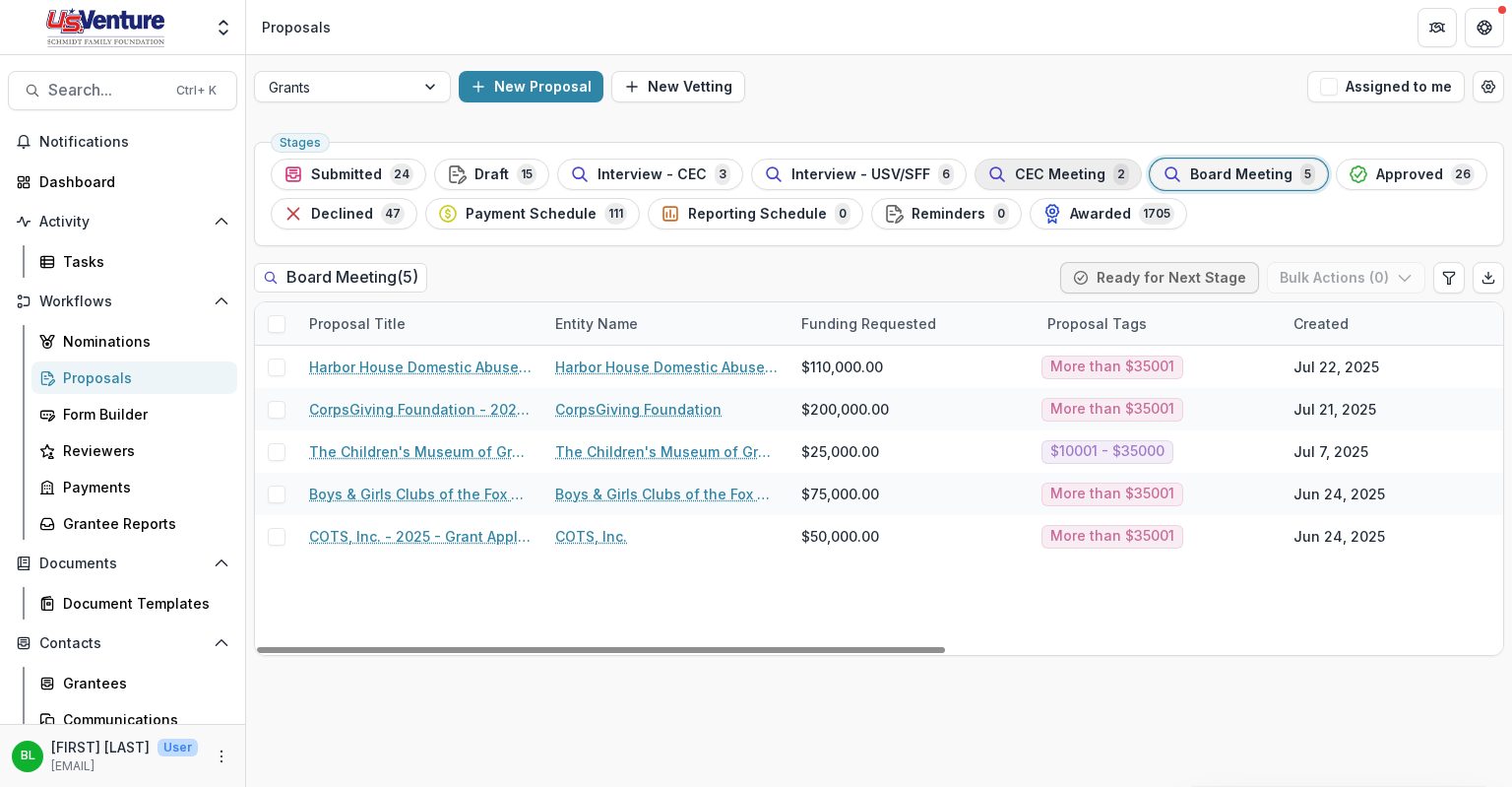 click on "CEC Meeting" at bounding box center [1060, 174] 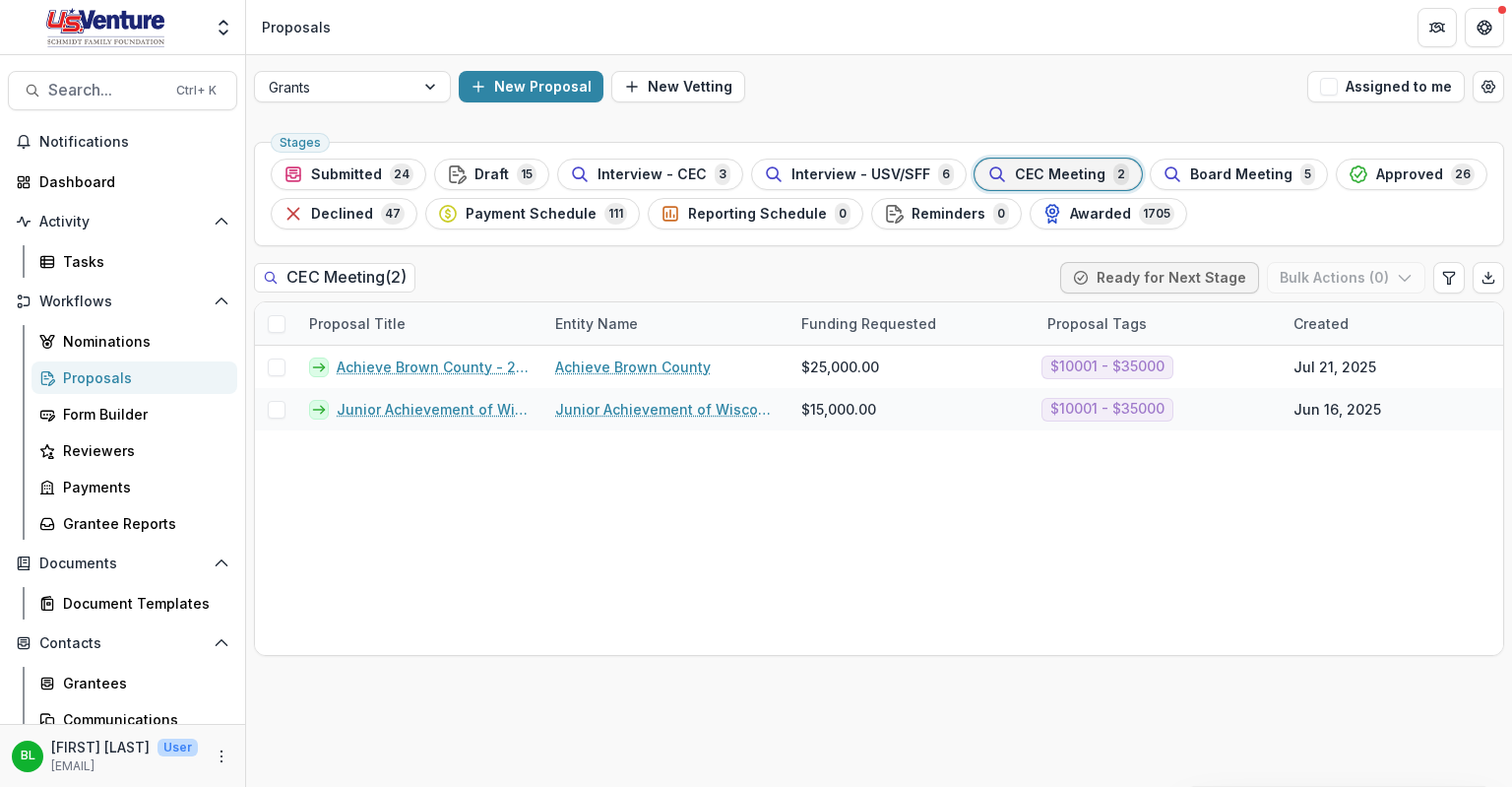 click on "Proposals" at bounding box center (142, 377) 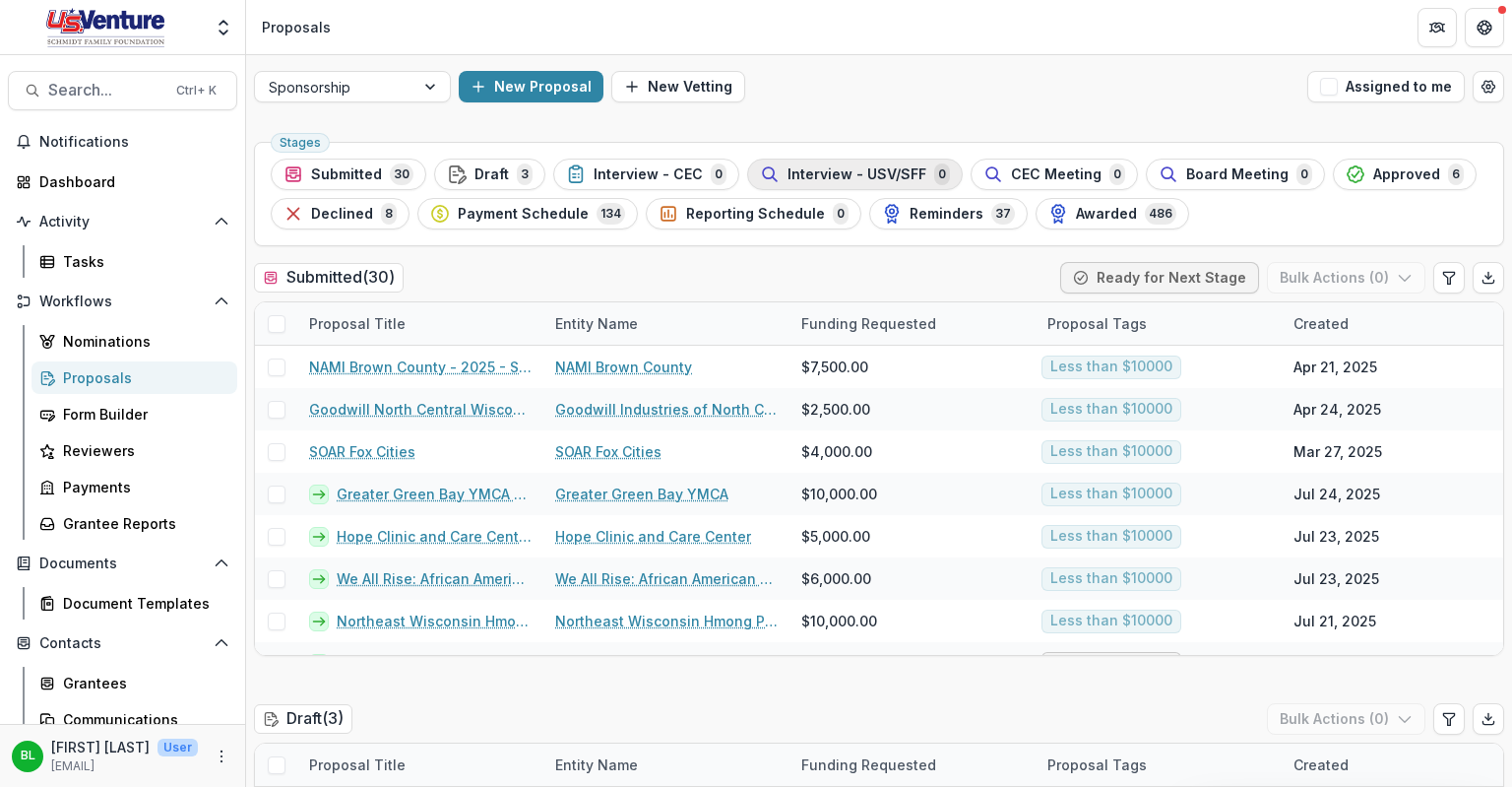 click on "Interview - USV/SFF" at bounding box center (856, 174) 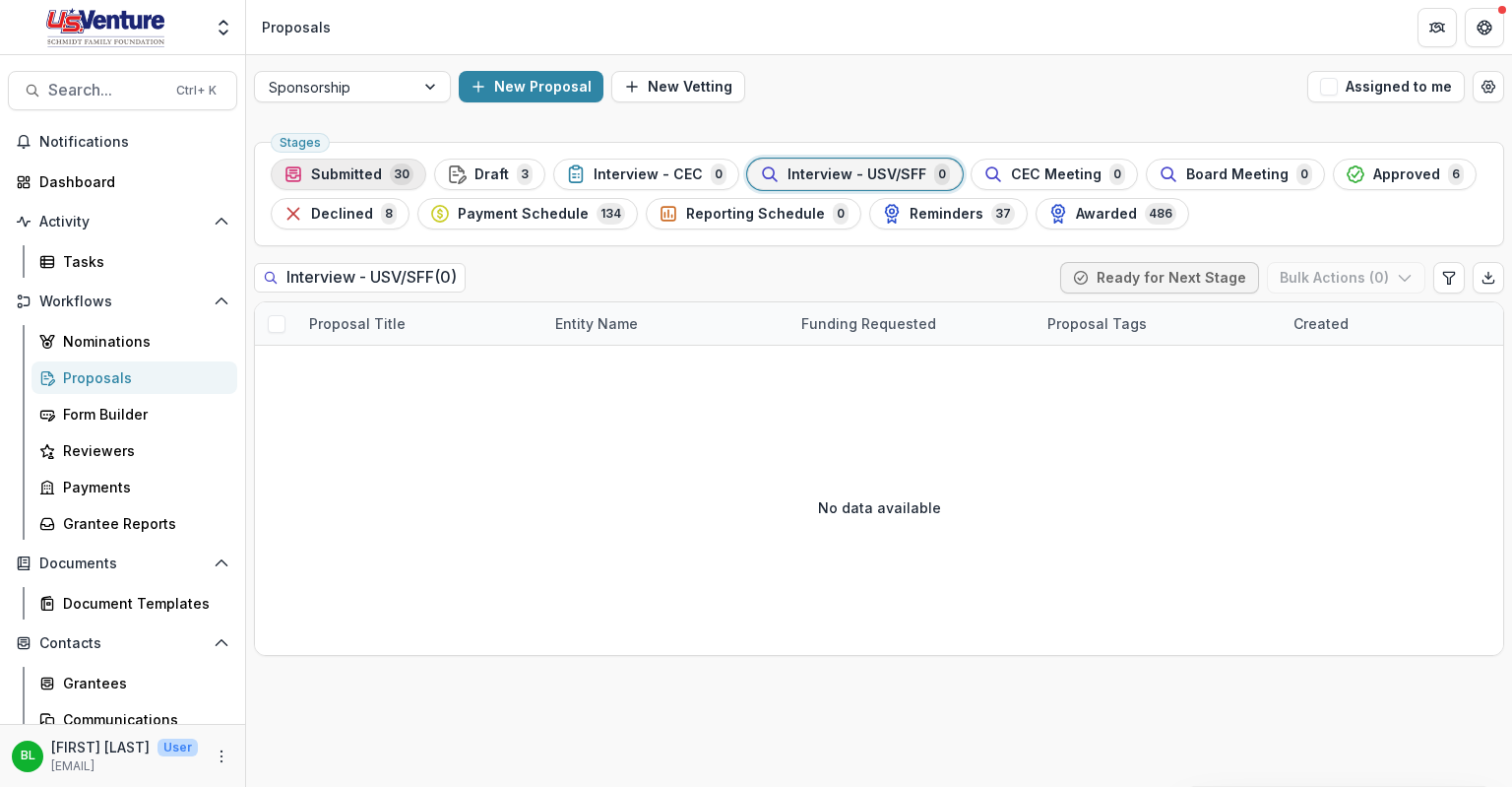 click on "Submitted" at bounding box center [346, 174] 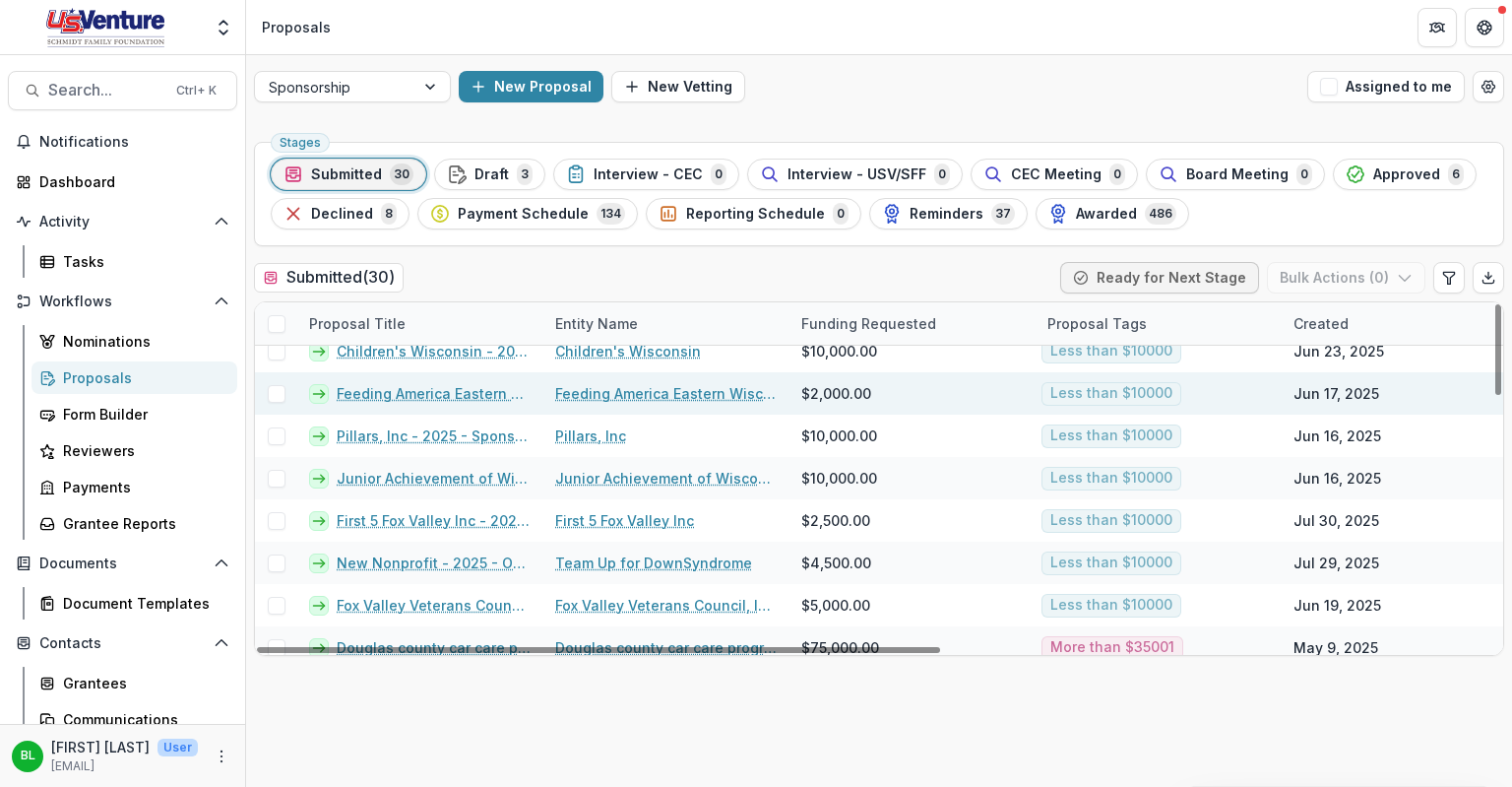scroll, scrollTop: 960, scrollLeft: 0, axis: vertical 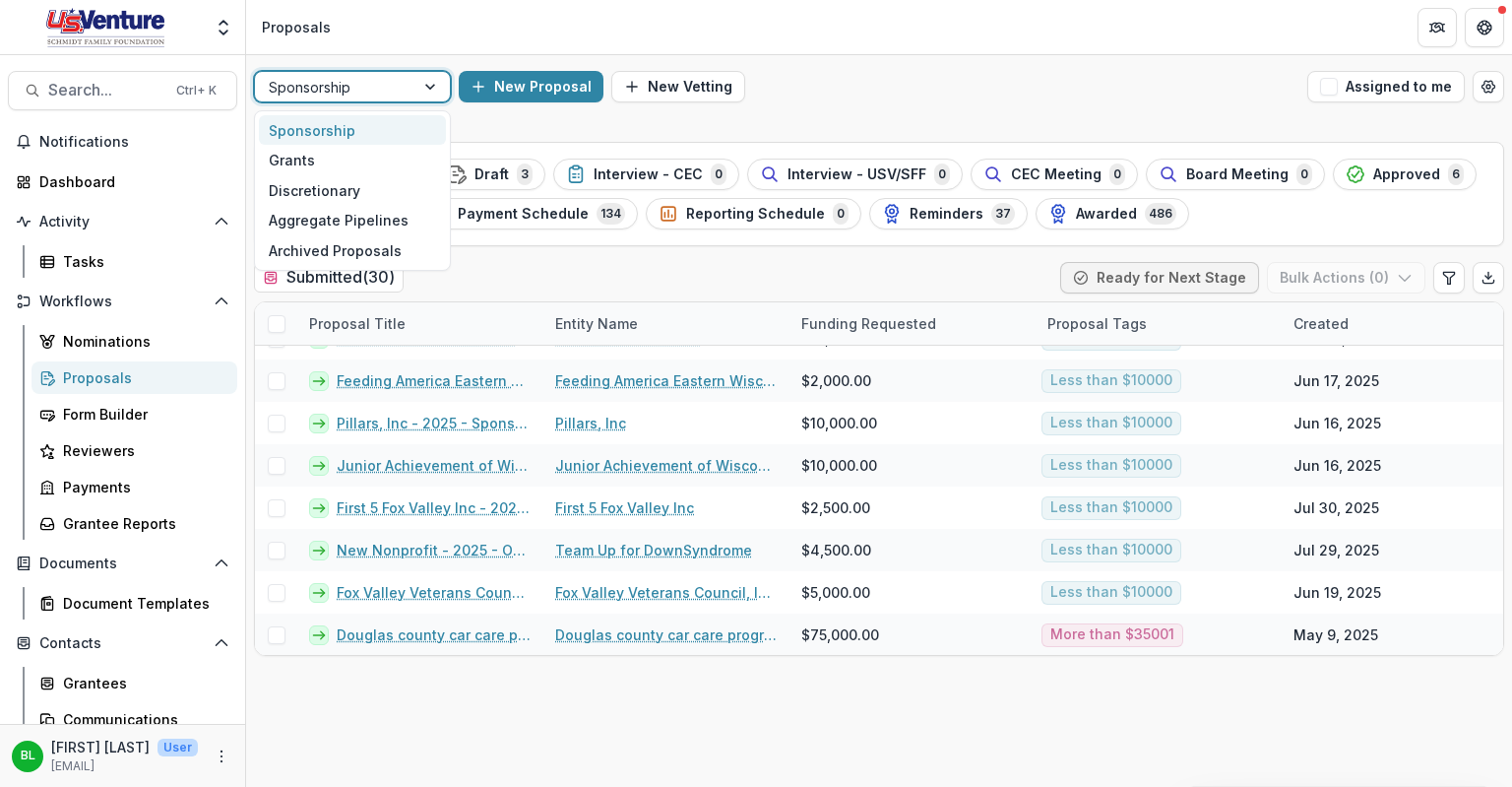 click at bounding box center [432, 87] 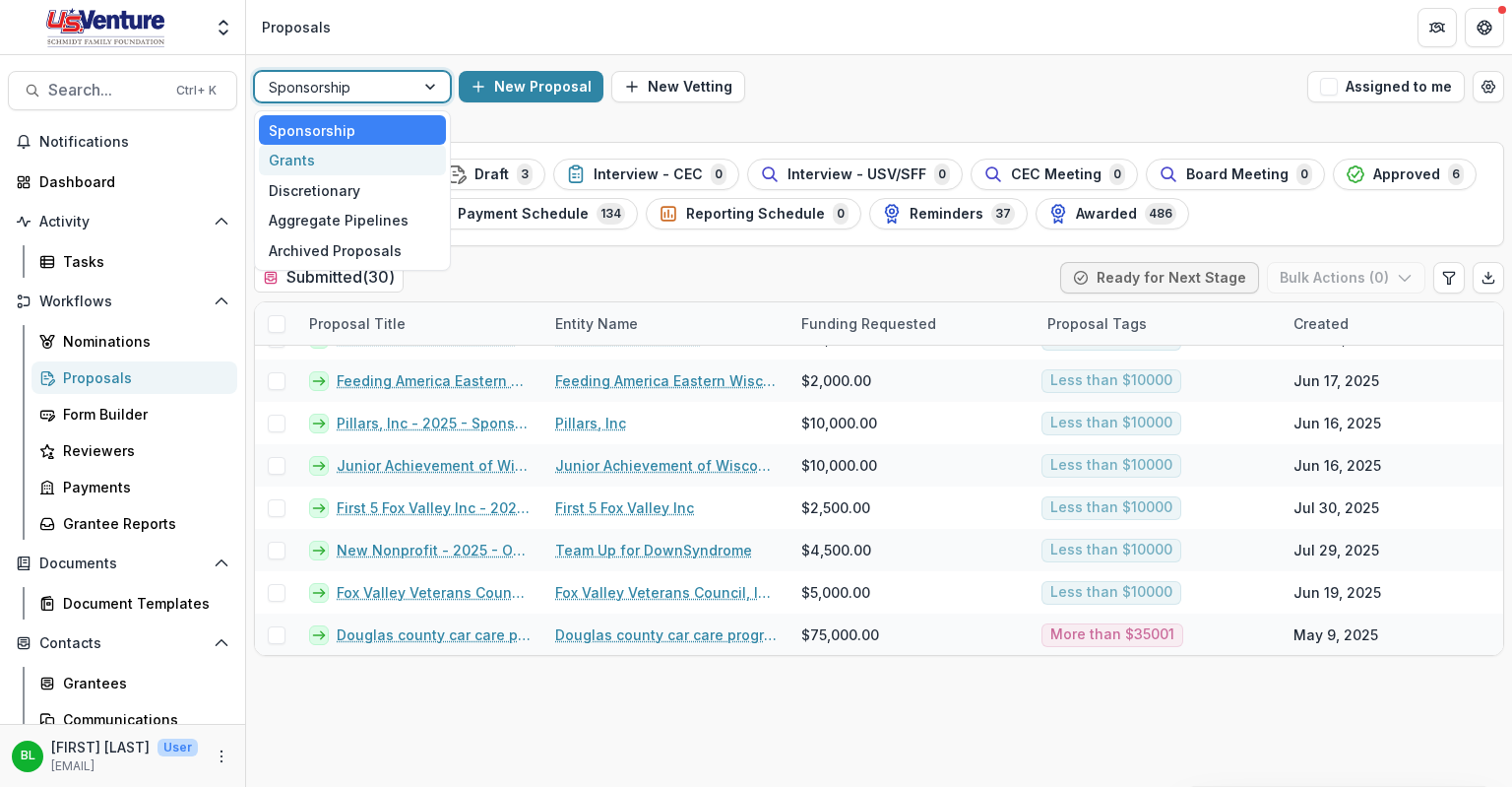 click on "Grants" at bounding box center [352, 160] 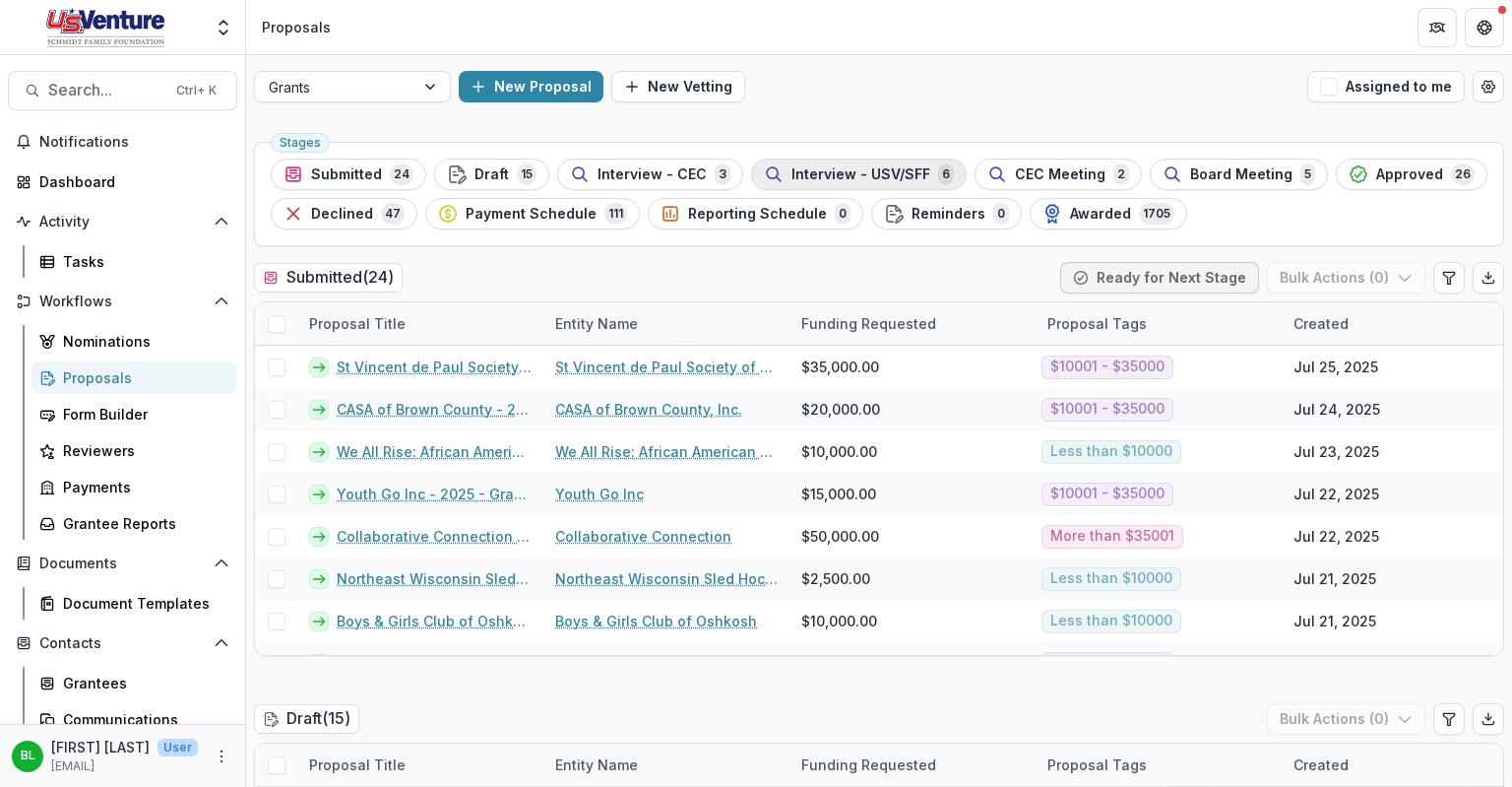 click on "Interview - USV/SFF" at bounding box center (860, 174) 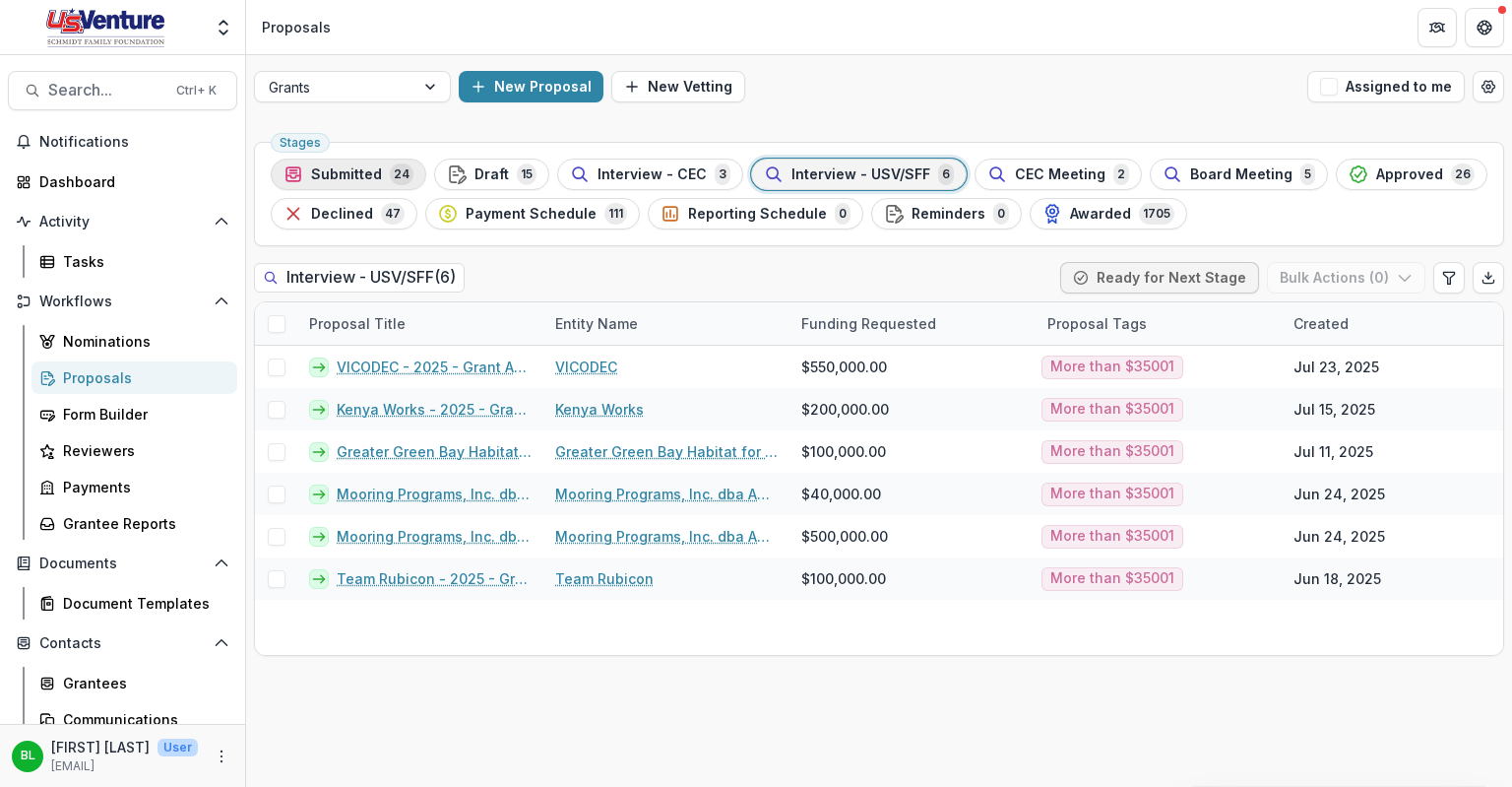 click on "Submitted" at bounding box center (346, 174) 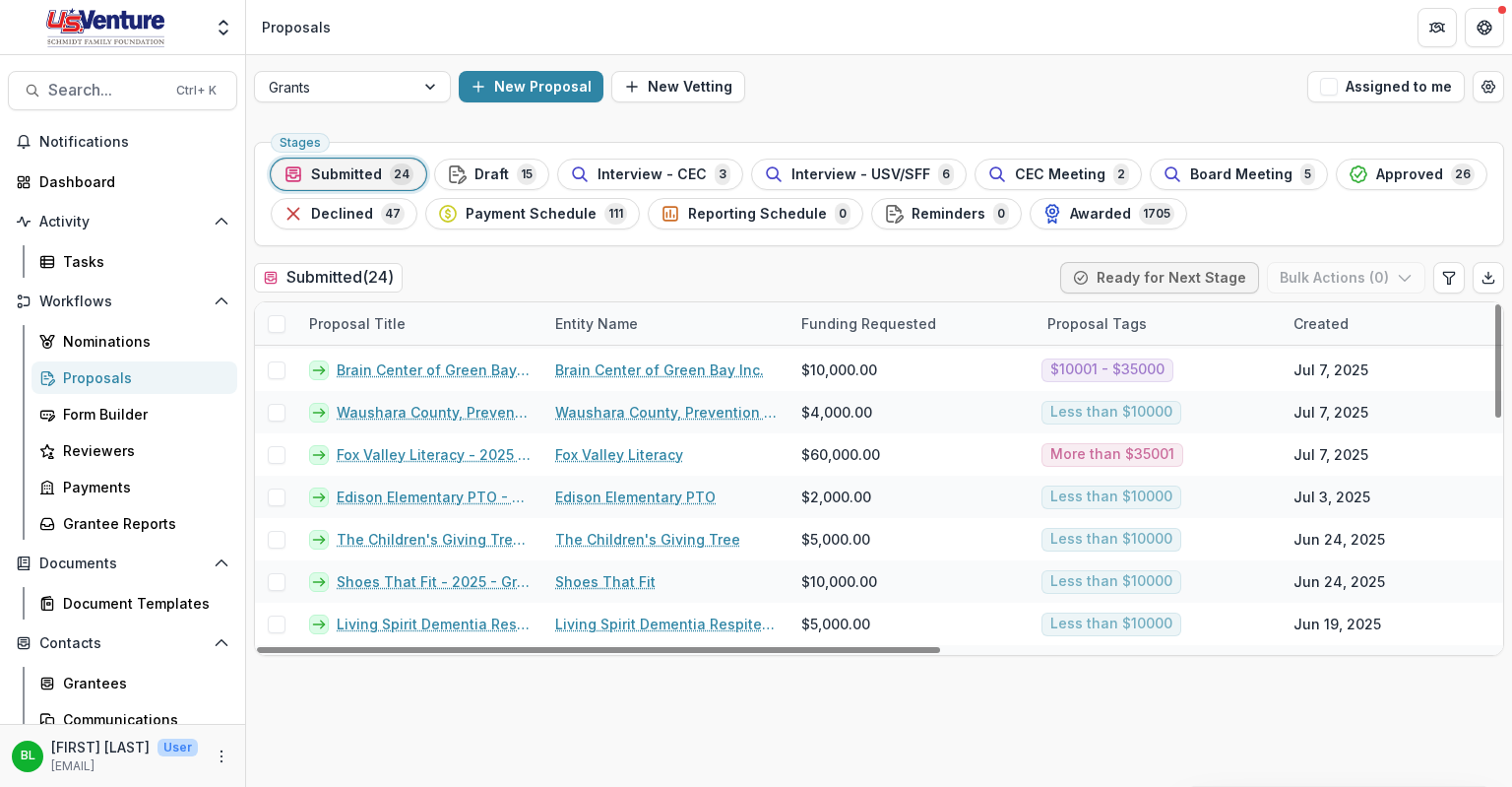 scroll, scrollTop: 706, scrollLeft: 0, axis: vertical 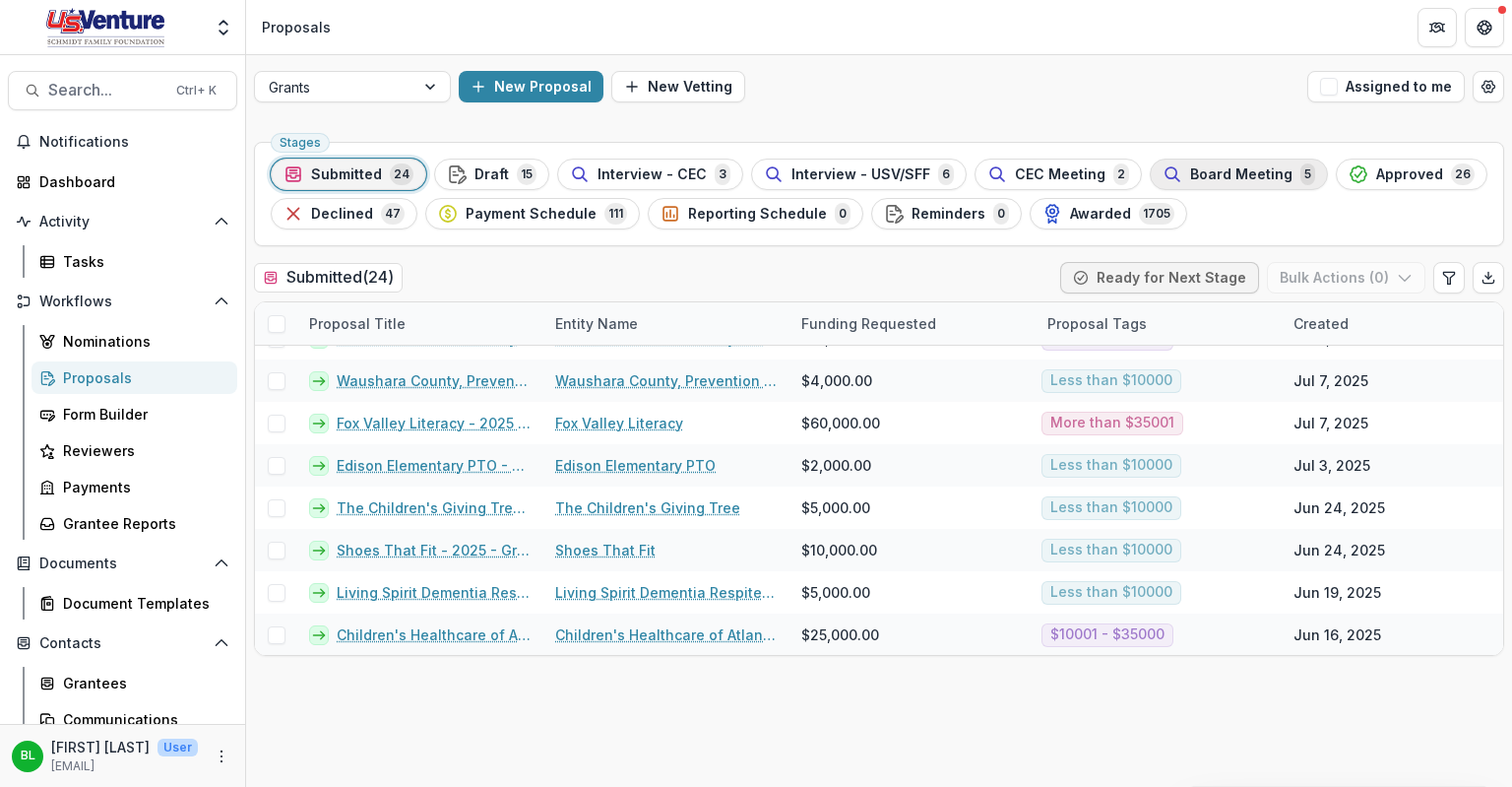 click on "Board Meeting" at bounding box center [1241, 174] 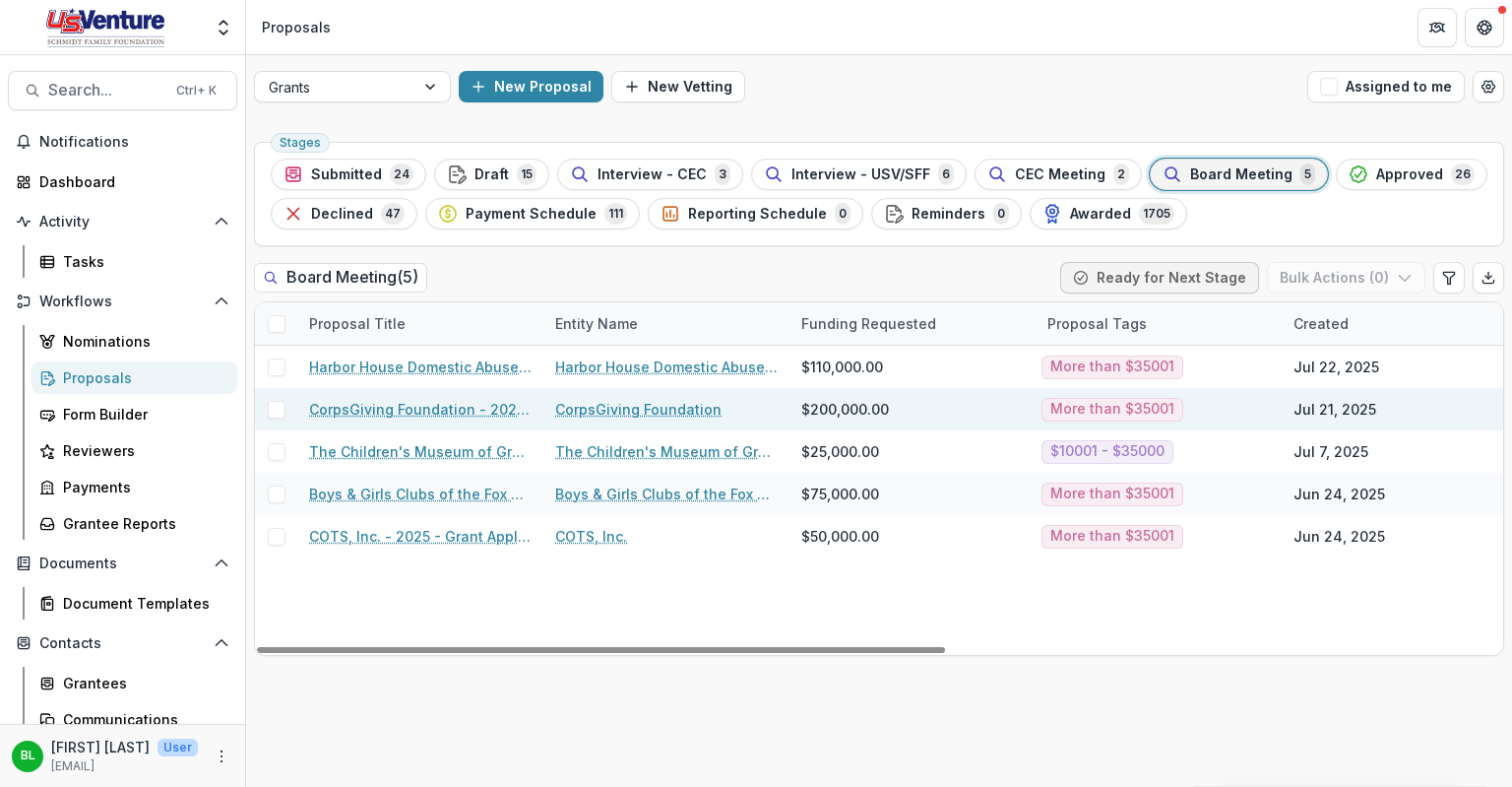 click on "CorpsGiving Foundation - 2025 - Grant Application" at bounding box center (420, 409) 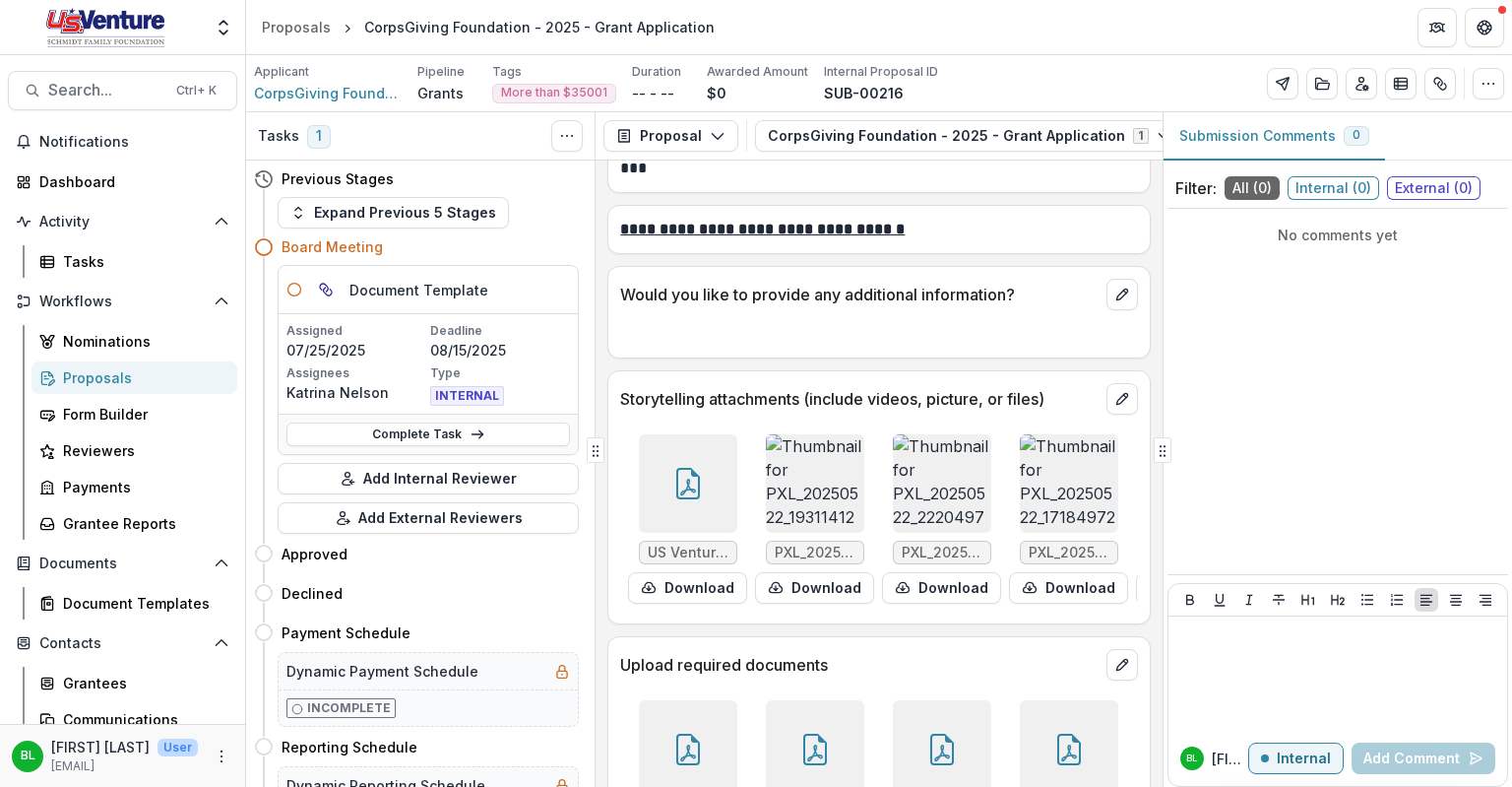 scroll, scrollTop: 7068, scrollLeft: 0, axis: vertical 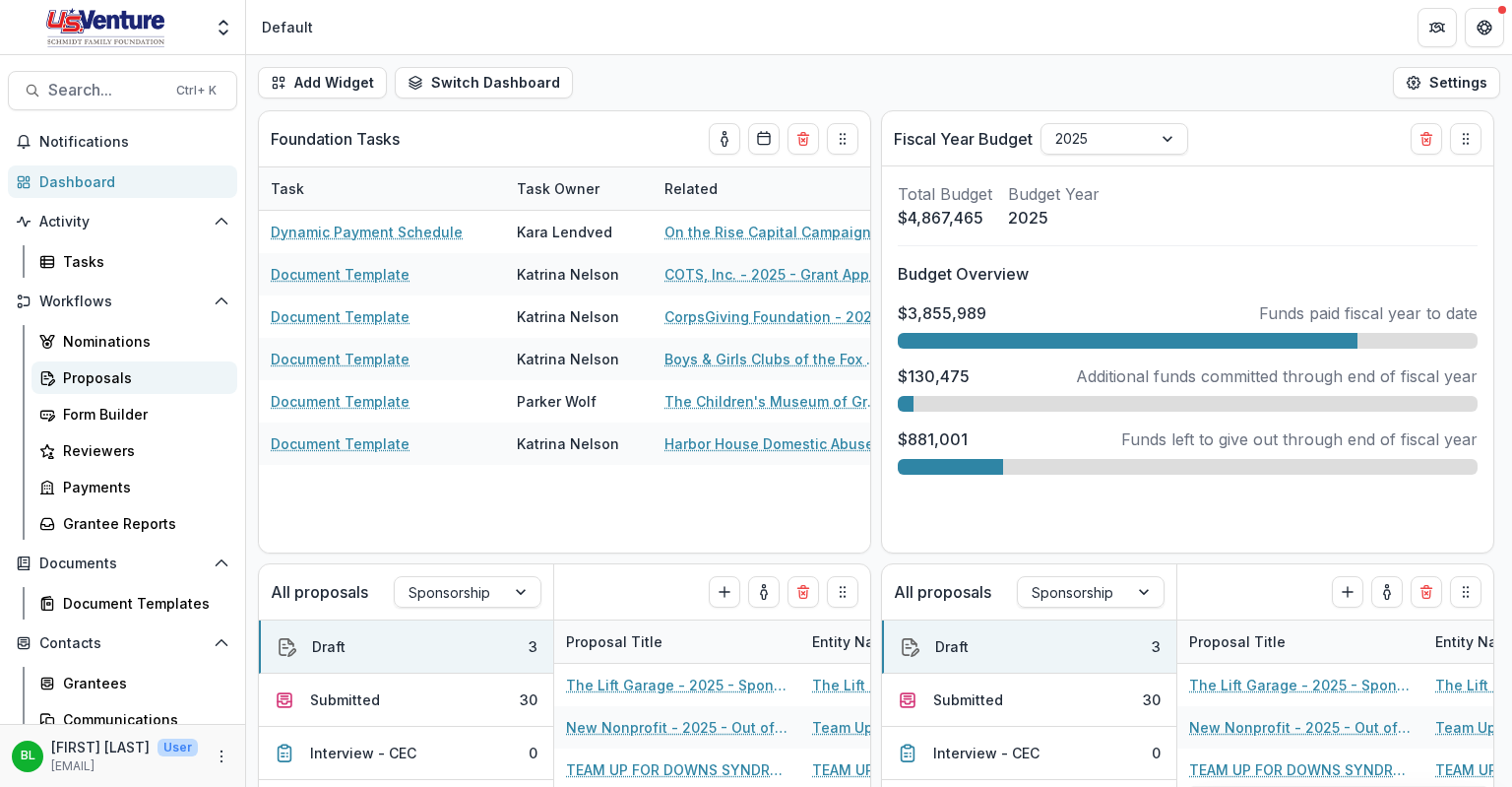 click on "Proposals" at bounding box center (142, 377) 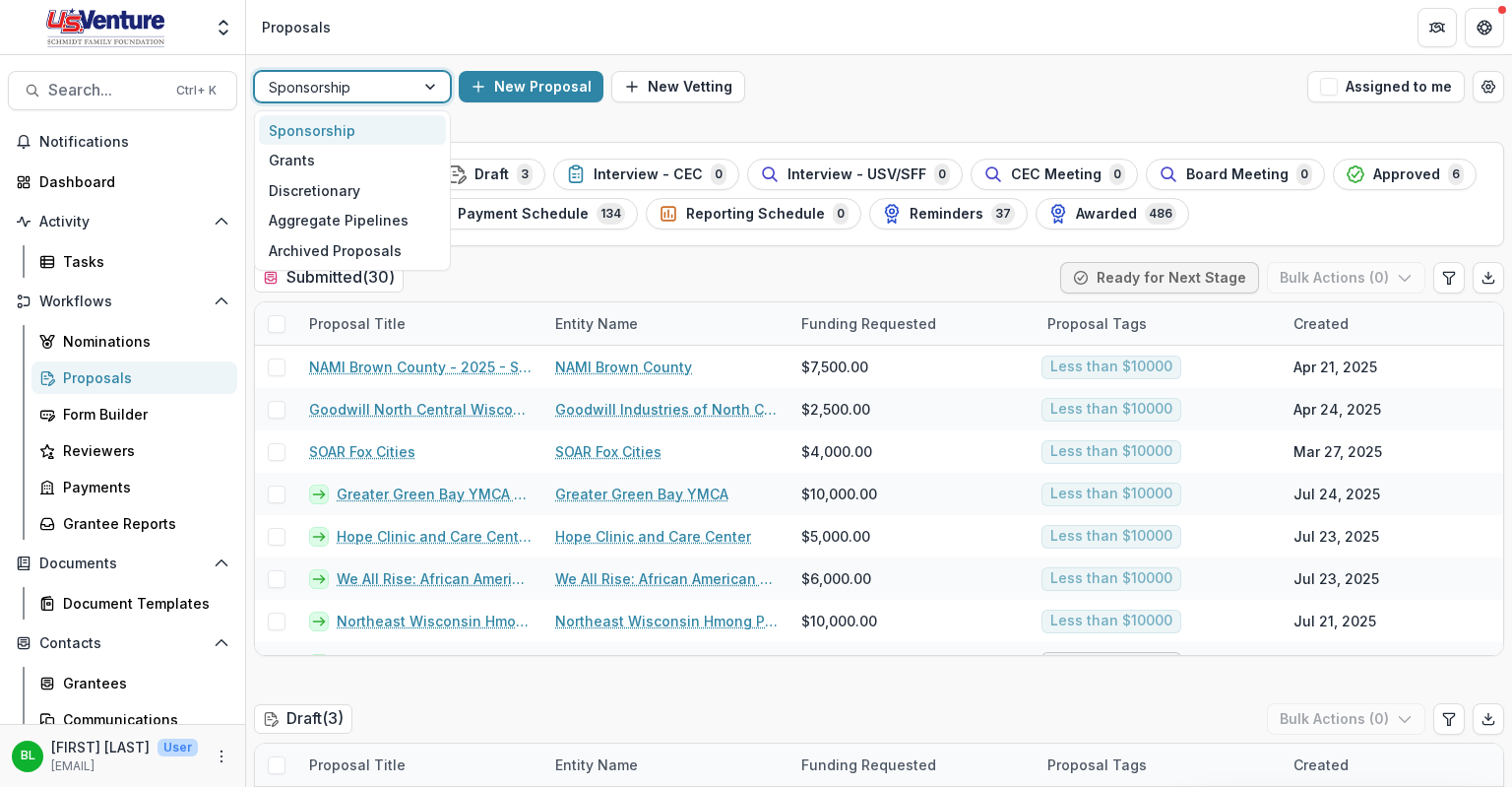 click at bounding box center [432, 87] 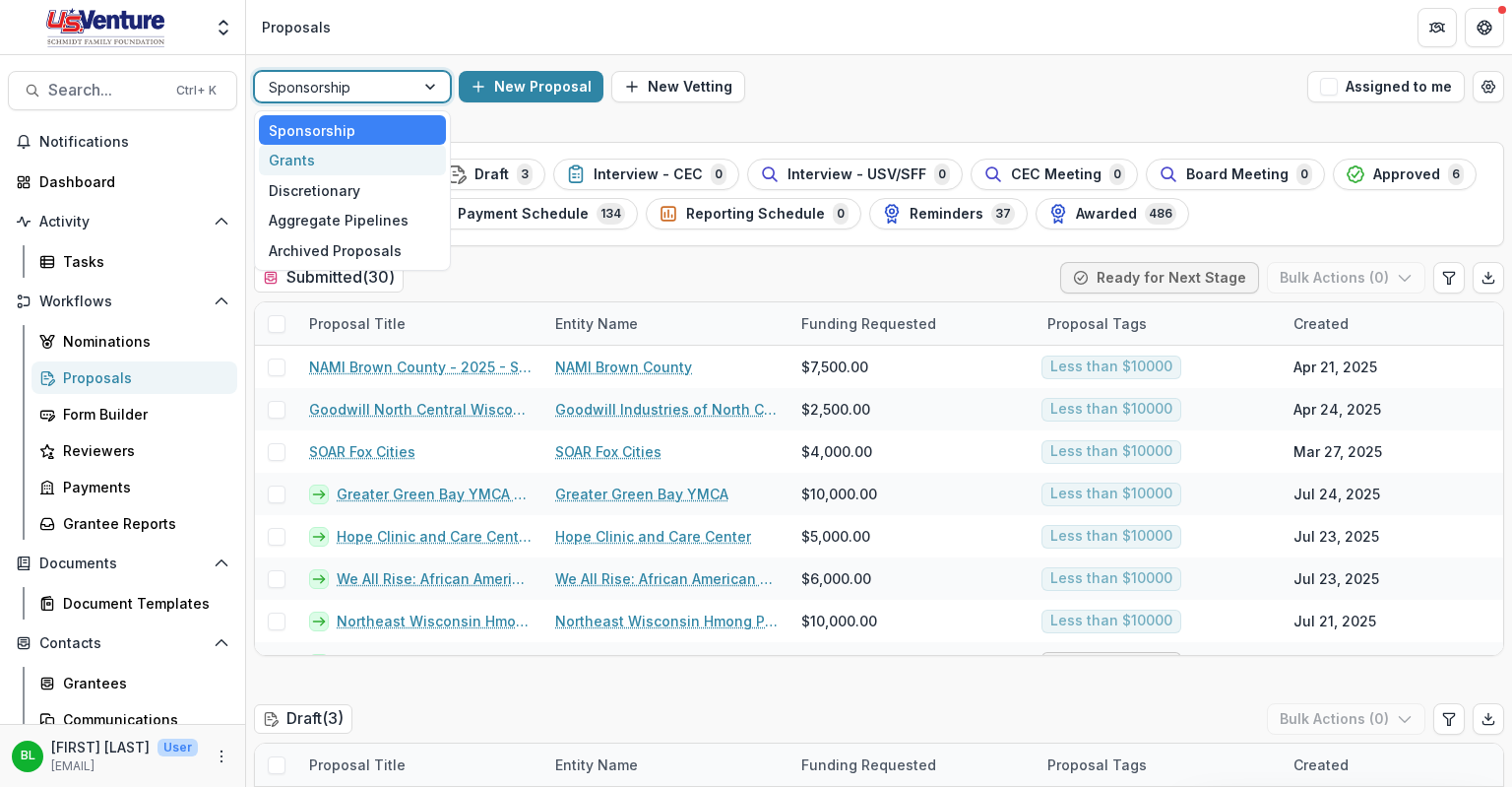 click on "Grants" at bounding box center (352, 160) 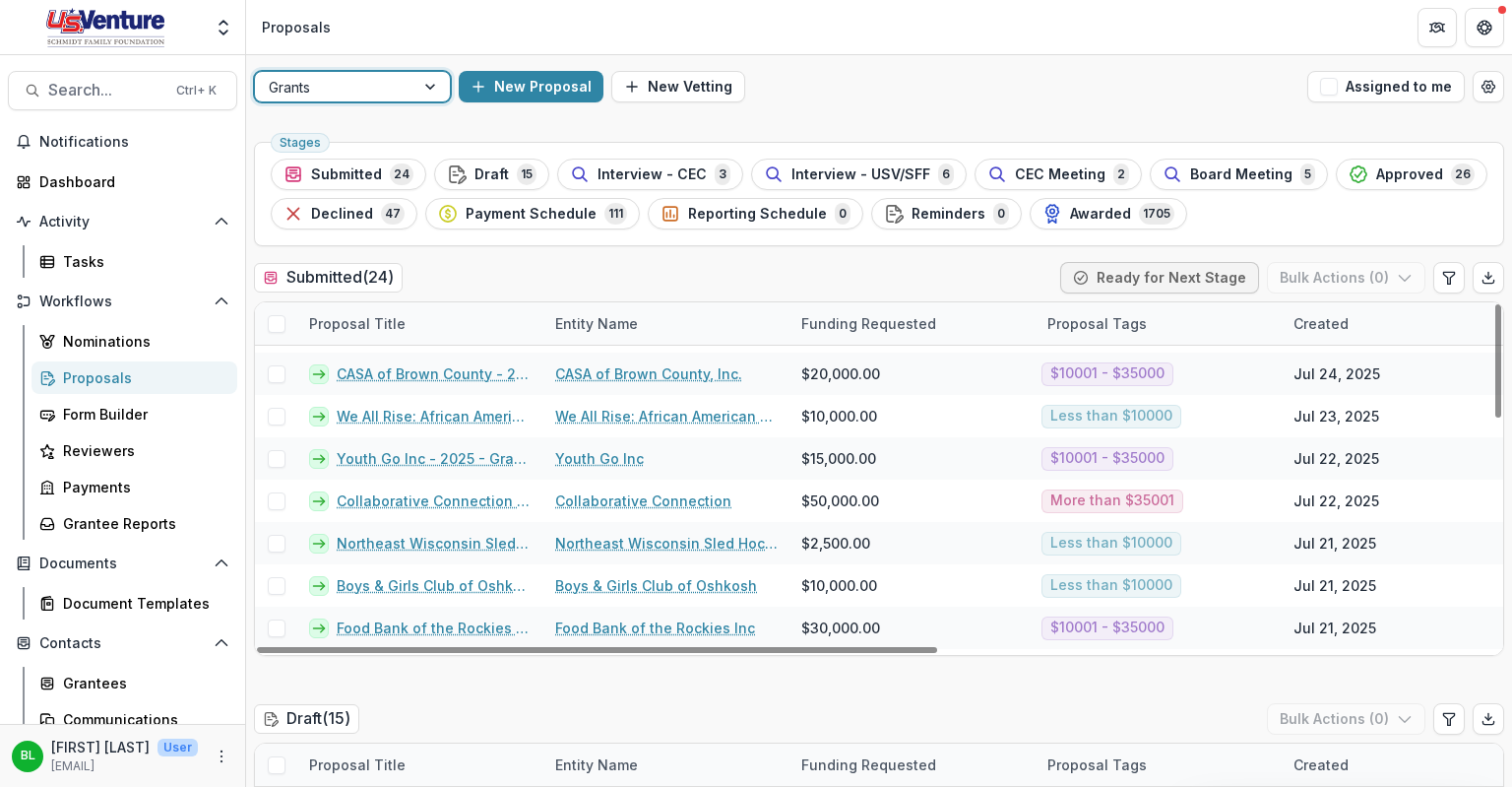 scroll, scrollTop: 0, scrollLeft: 0, axis: both 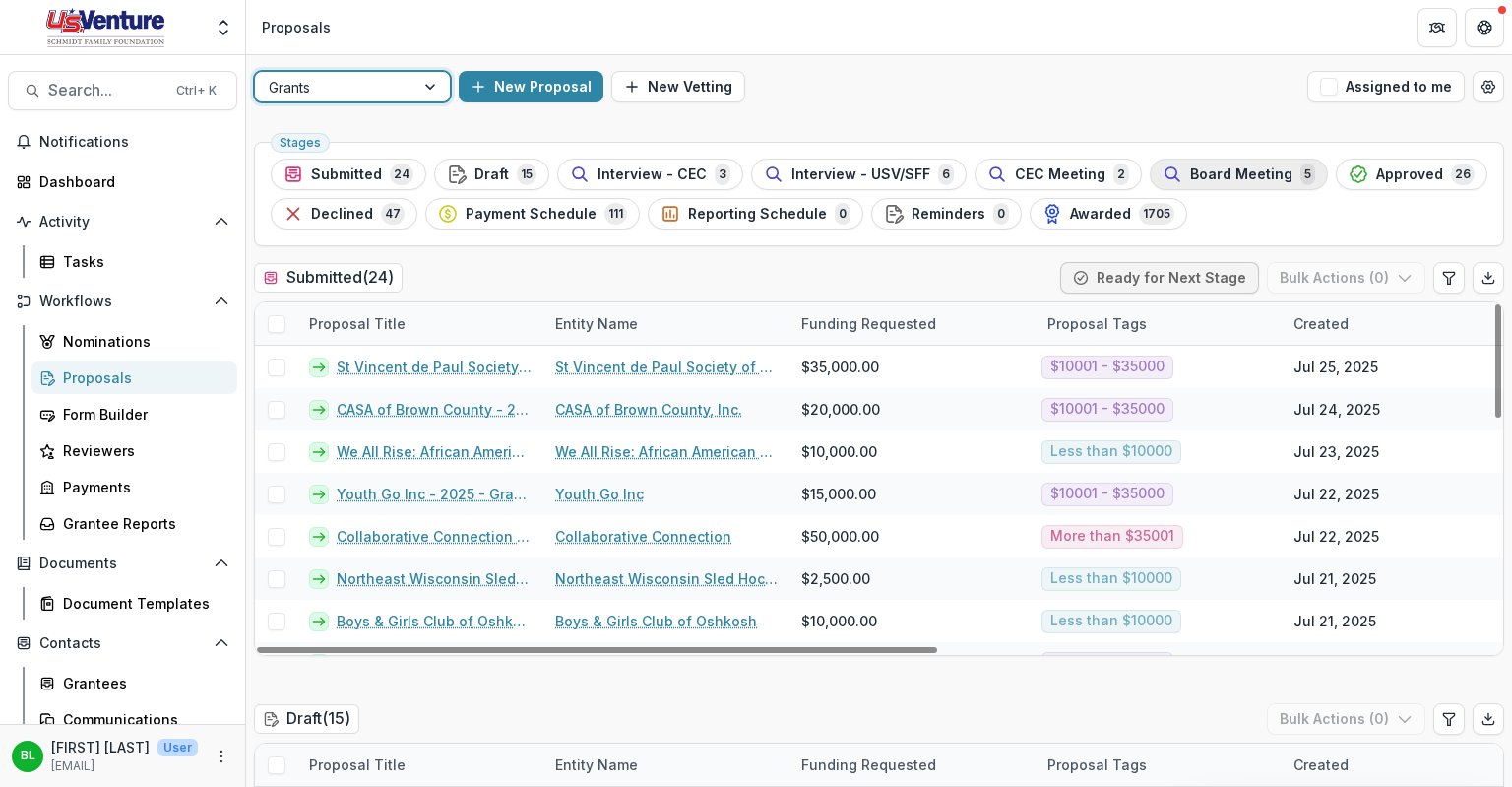click on "Board Meeting" at bounding box center (1241, 174) 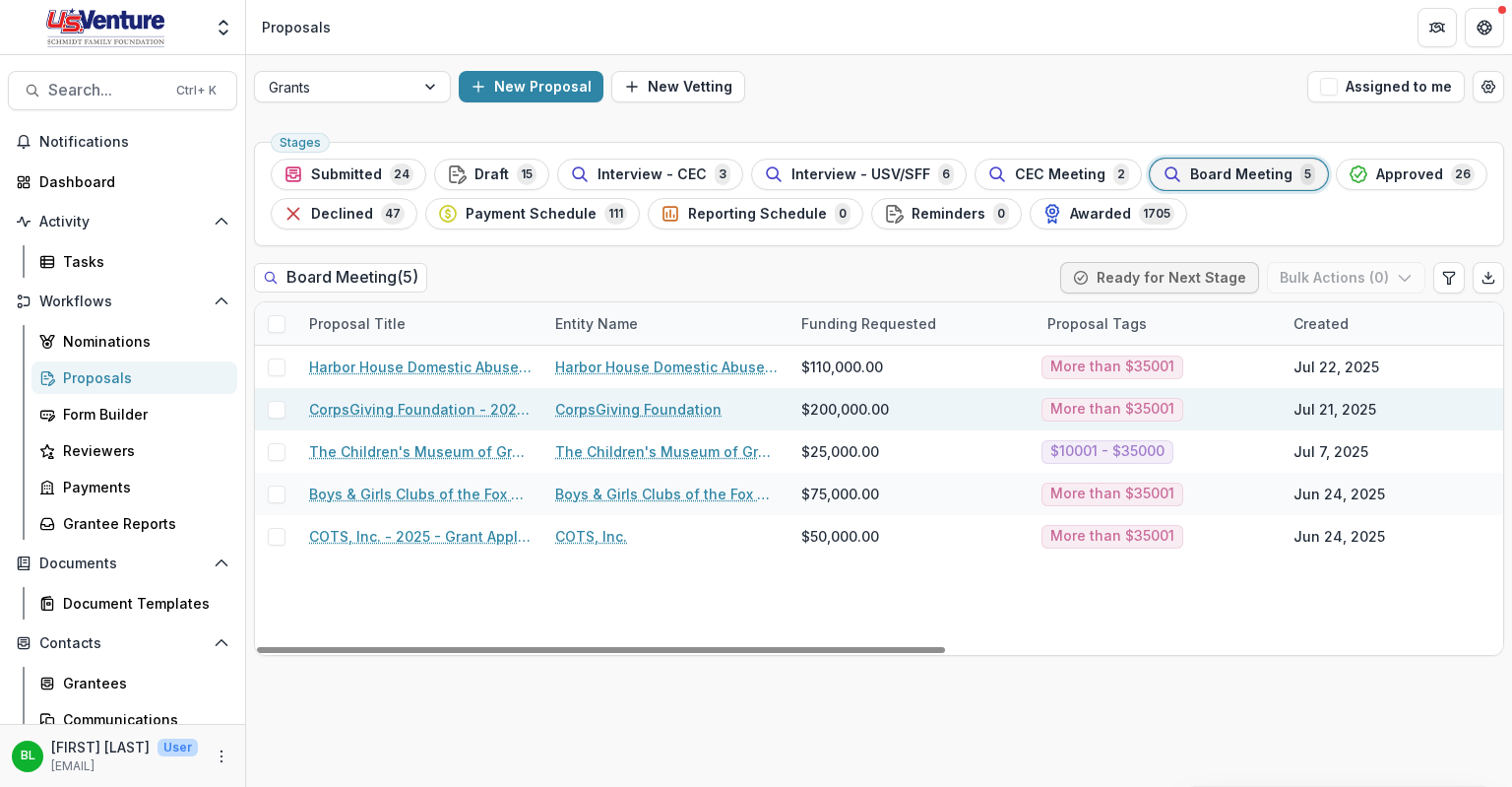 click on "CorpsGiving Foundation - 2025 - Grant Application" at bounding box center [420, 409] 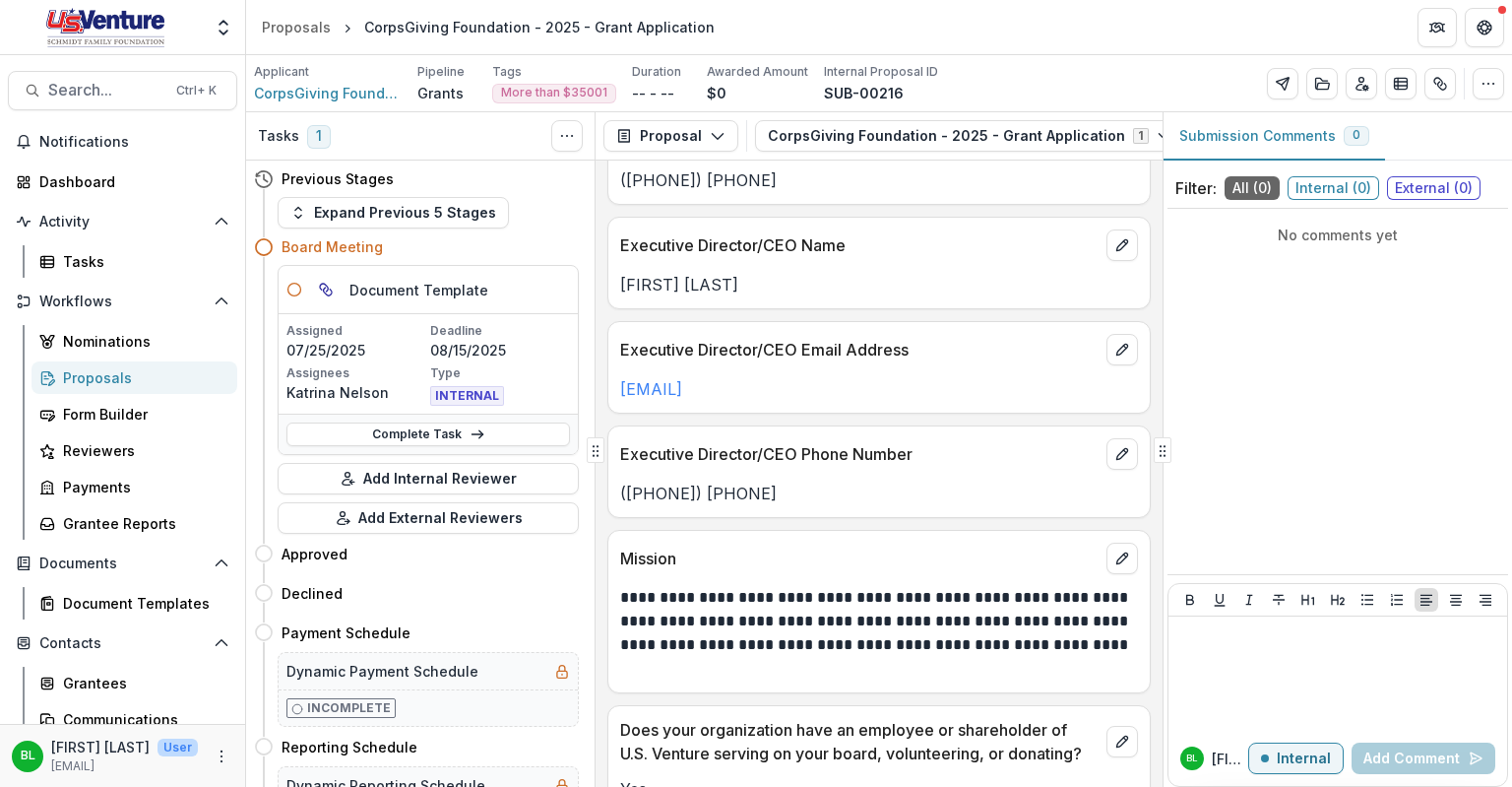 scroll, scrollTop: 0, scrollLeft: 0, axis: both 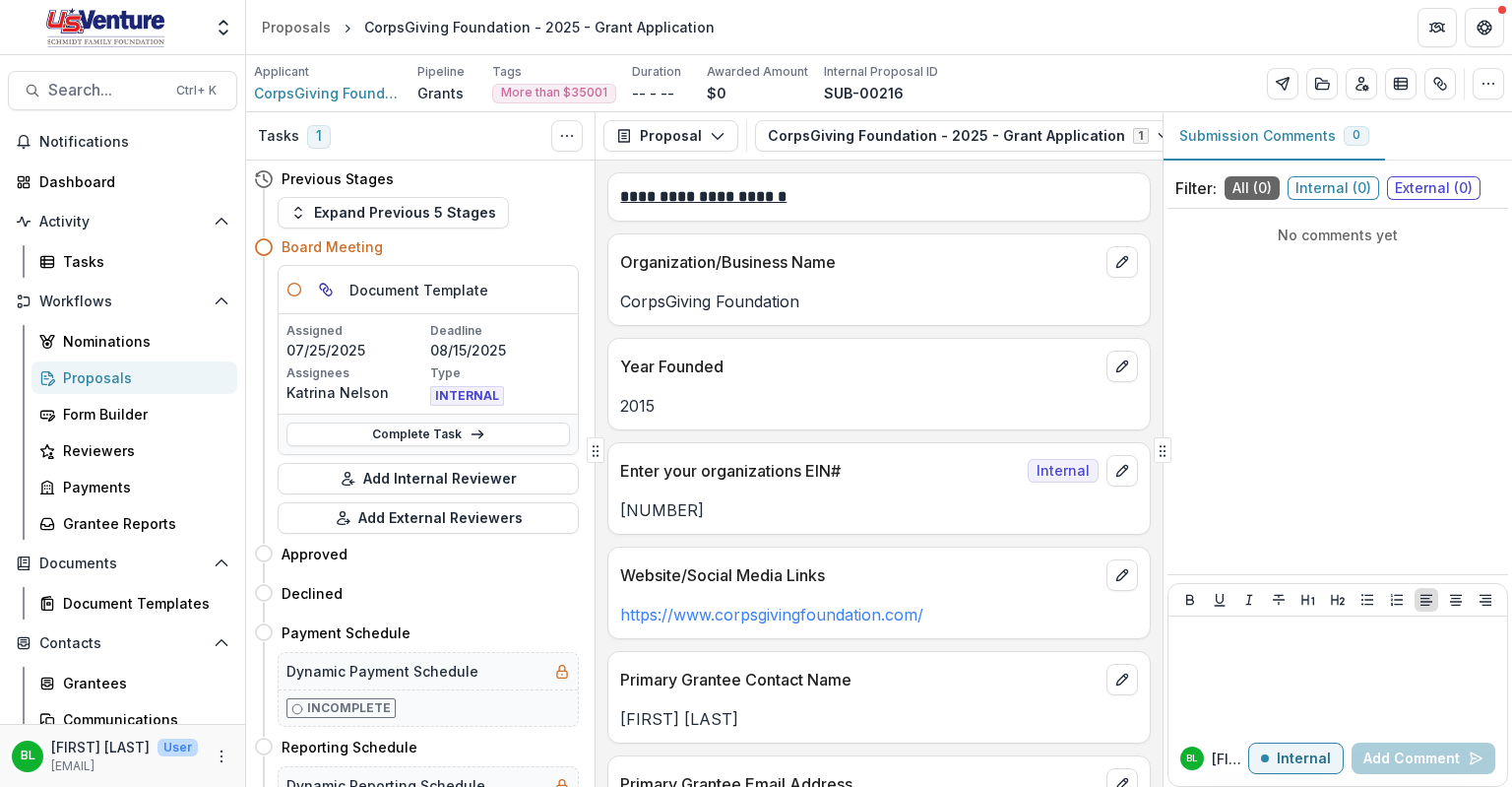 click on "Proposals" at bounding box center (142, 377) 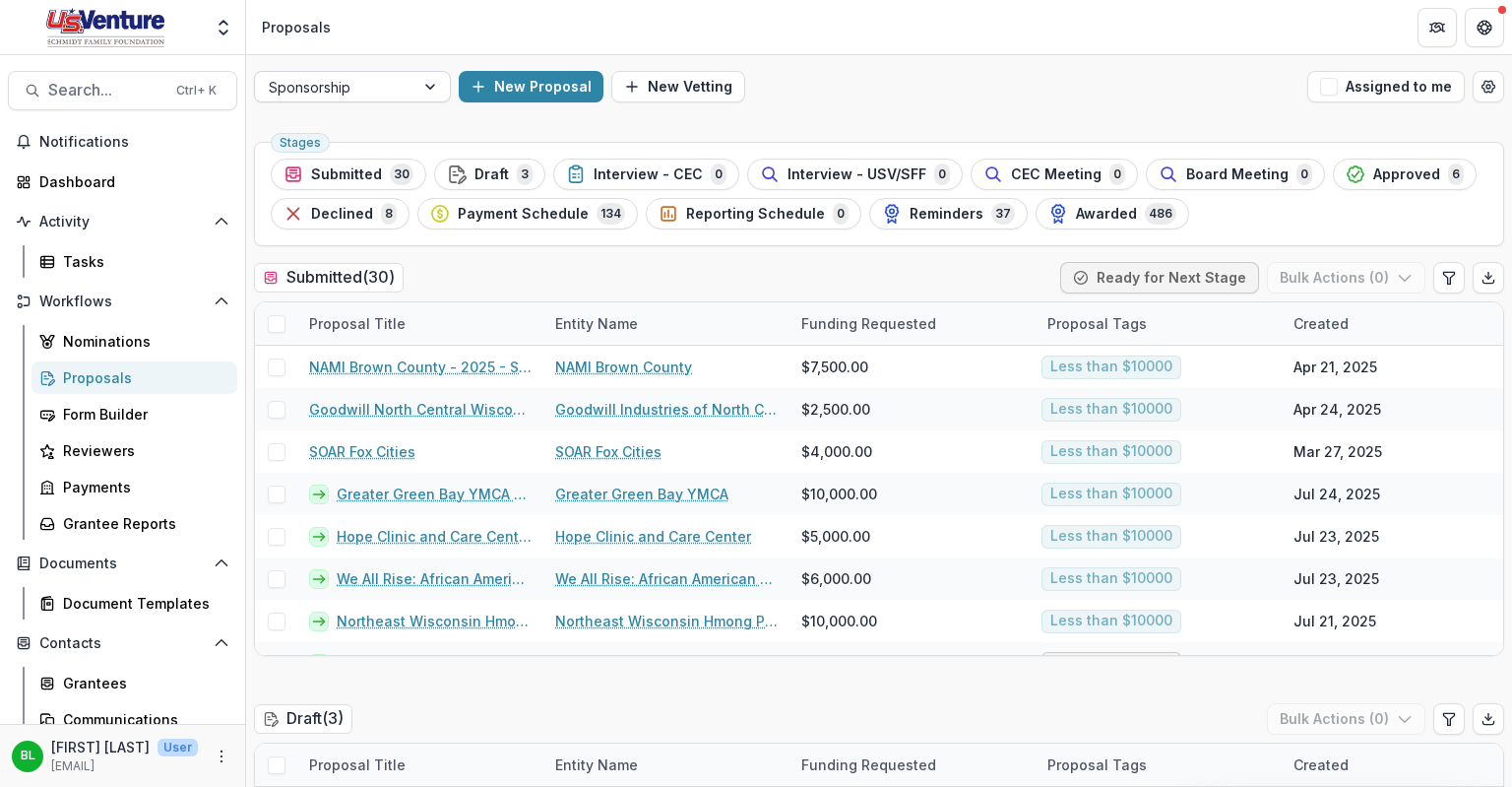click at bounding box center (432, 87) 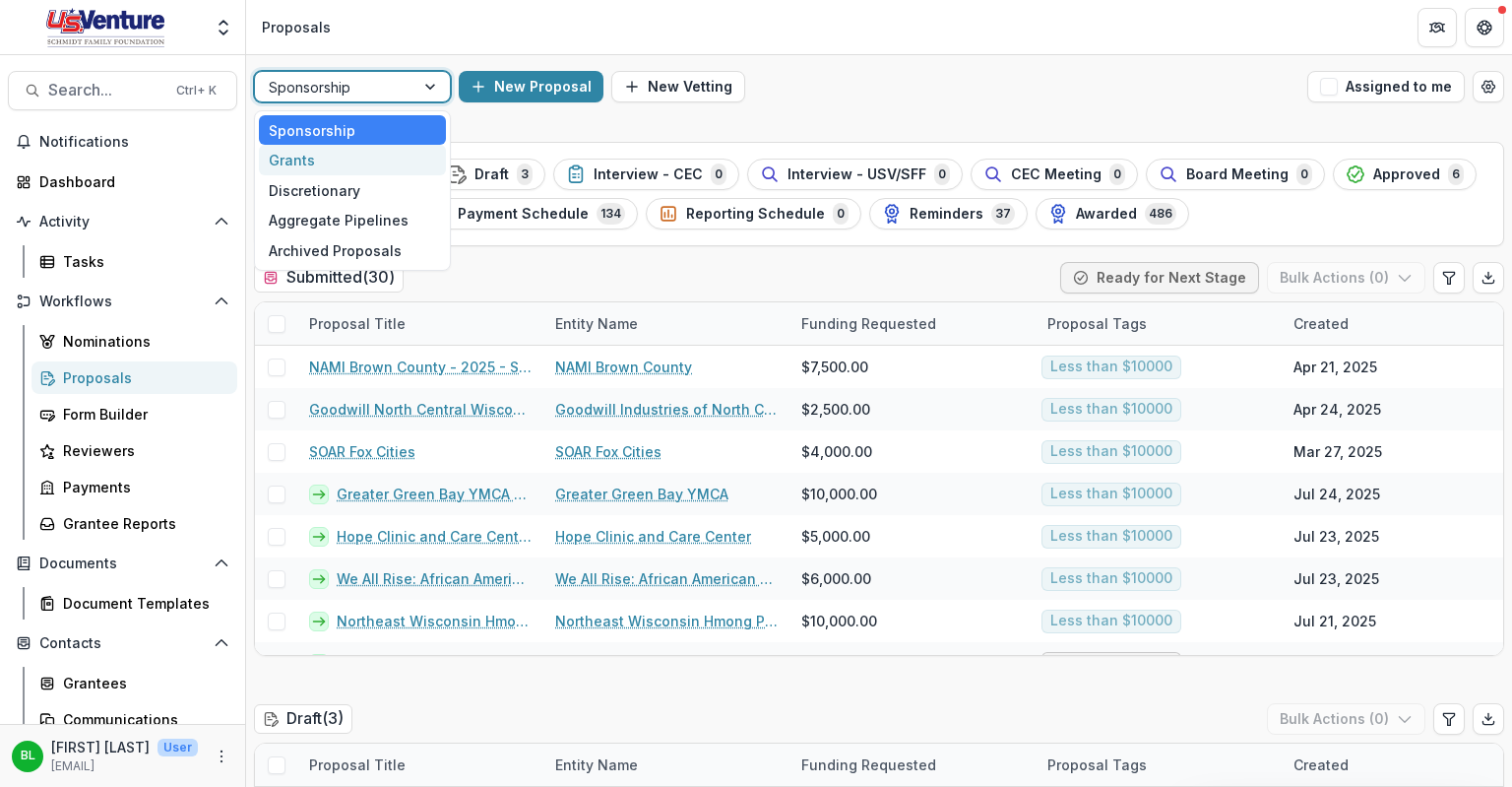 click on "Grants" at bounding box center [352, 160] 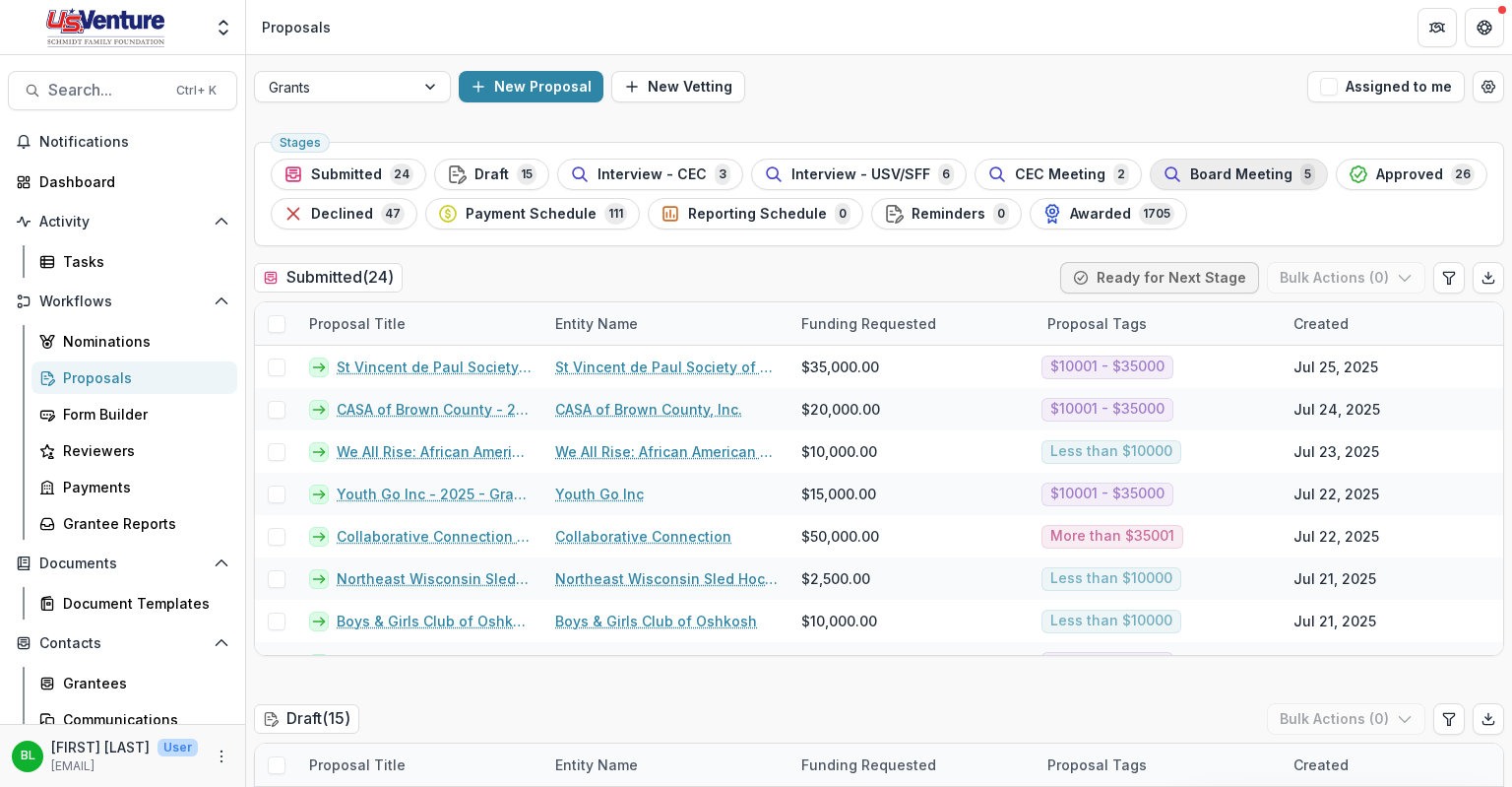 click on "Board Meeting" at bounding box center (1241, 174) 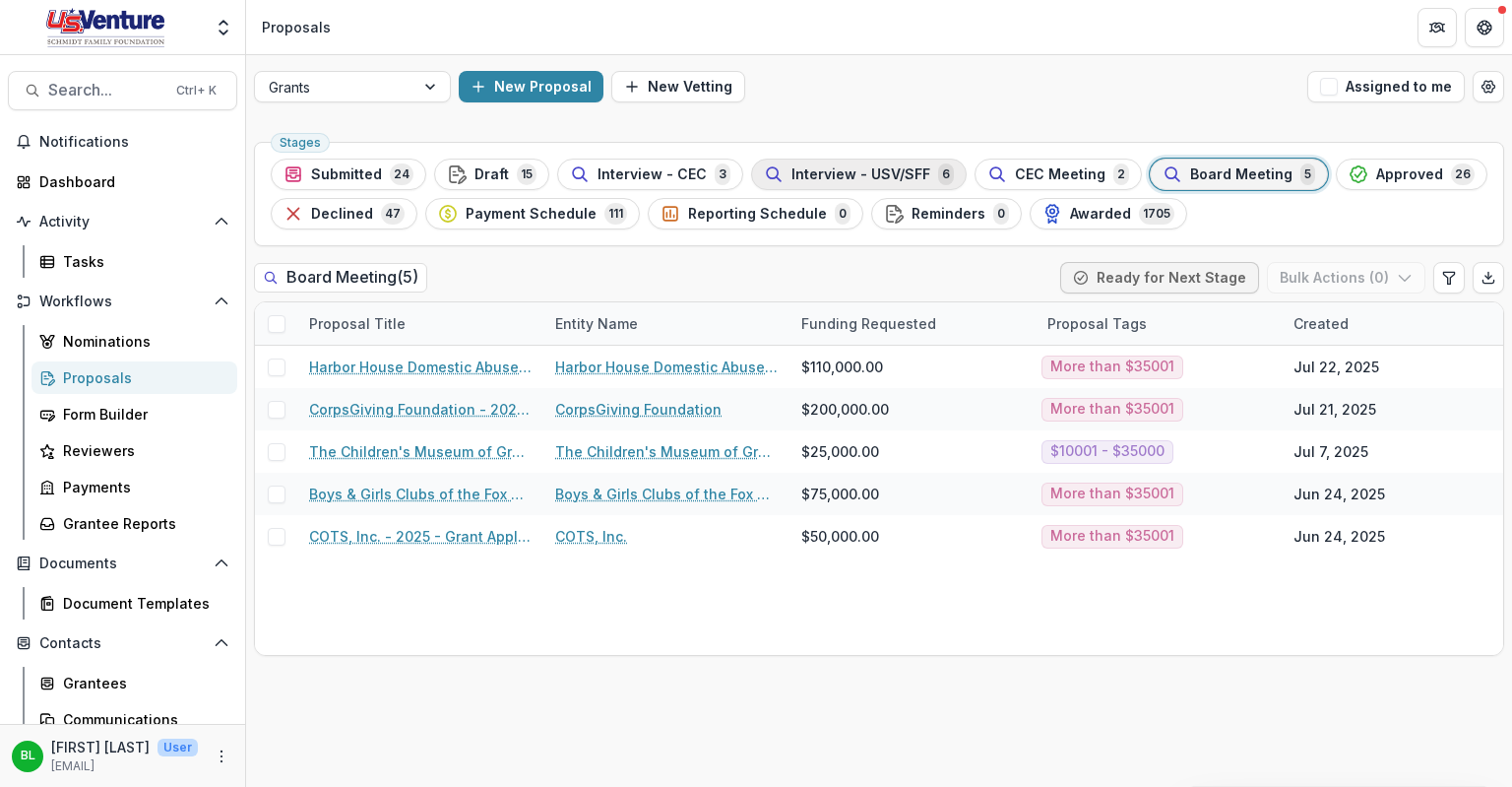 click on "Interview - USV/SFF 6" at bounding box center [858, 174] 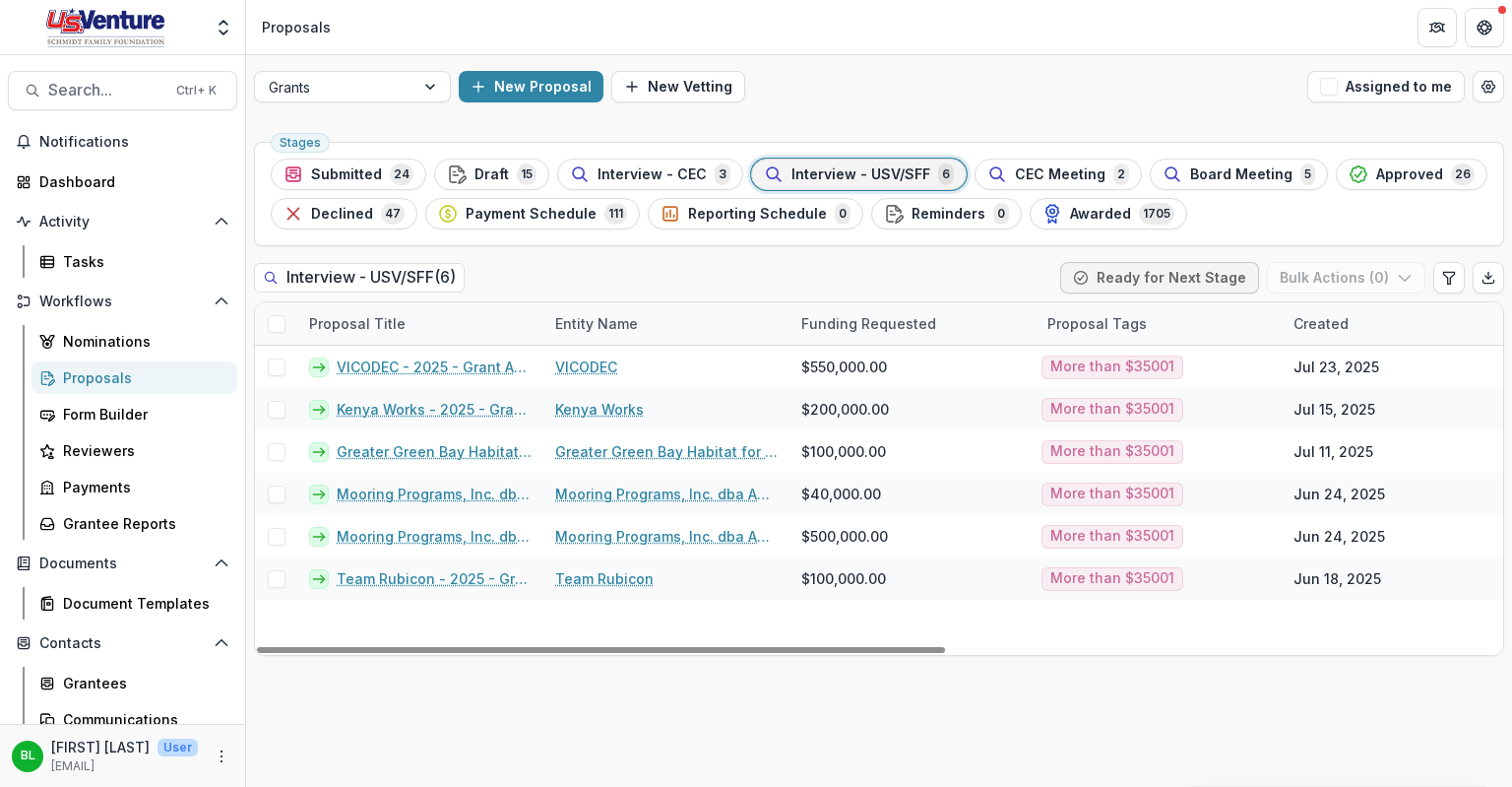 click on "Stages Submitted 24 Draft 15 Interview - CEC 3 Interview - USV/SFF 6 CEC Meeting 2 Board Meeting 5 Approved 26 Declined 47 Payment Schedule 111 Reporting Schedule 0 Reminders 0 Awarded 1705 Interview - USV/SFF ( 6 ) Ready for Next Stage Bulk Actions ( 0 ) Proposal Title Entity Name Funding Requested Proposal Tags Created Submitted Date Form Current Stage Task Assignees Pending Tasks VICODEC - 2025 - Grant Application VICODEC $[MONEY] More than $[MONEY] [DATE] [DATE] Grant Application 0 Kenya Works - 2025 - Grant Application Kenya Works $[MONEY] More than $[MONEY] [DATE] [DATE] Grant Application 0 Greater Green Bay Habitat for Humanity - 2025 - Grant Application Greater Green Bay Habitat for Humanity $[MONEY] More than $[MONEY] [DATE] [DATE] Grant Application 0 Mooring Programs, Inc. dba Apricity - 2025 - Grant Application Mooring Programs, Inc. dba Apricity $[MONEY] More than $[MONEY] [DATE] [DATE] Grant Application 0 Mooring Programs, Inc. dba Apricity 0 0" at bounding box center [879, 460] 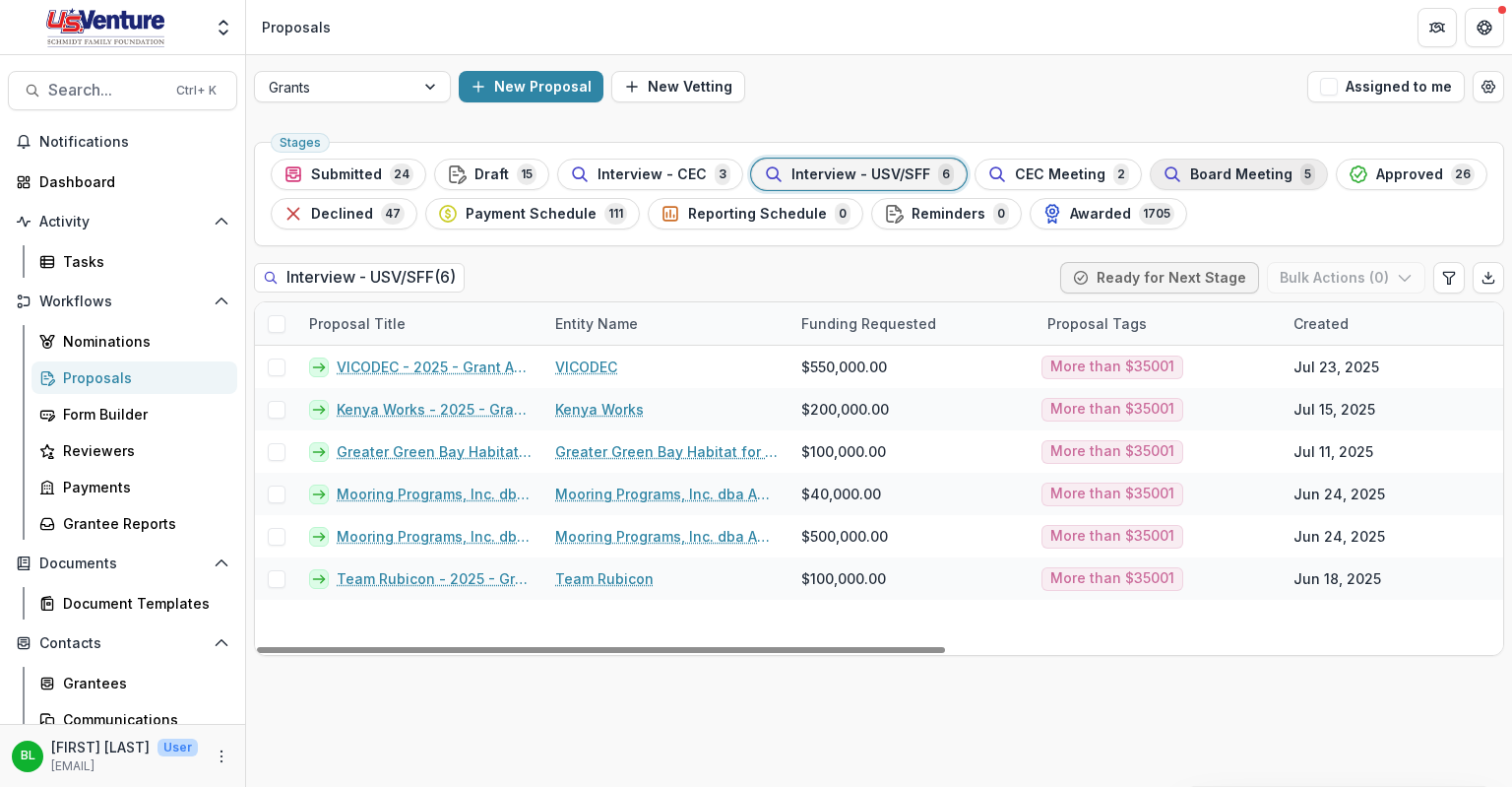 click on "Board Meeting" at bounding box center [1241, 174] 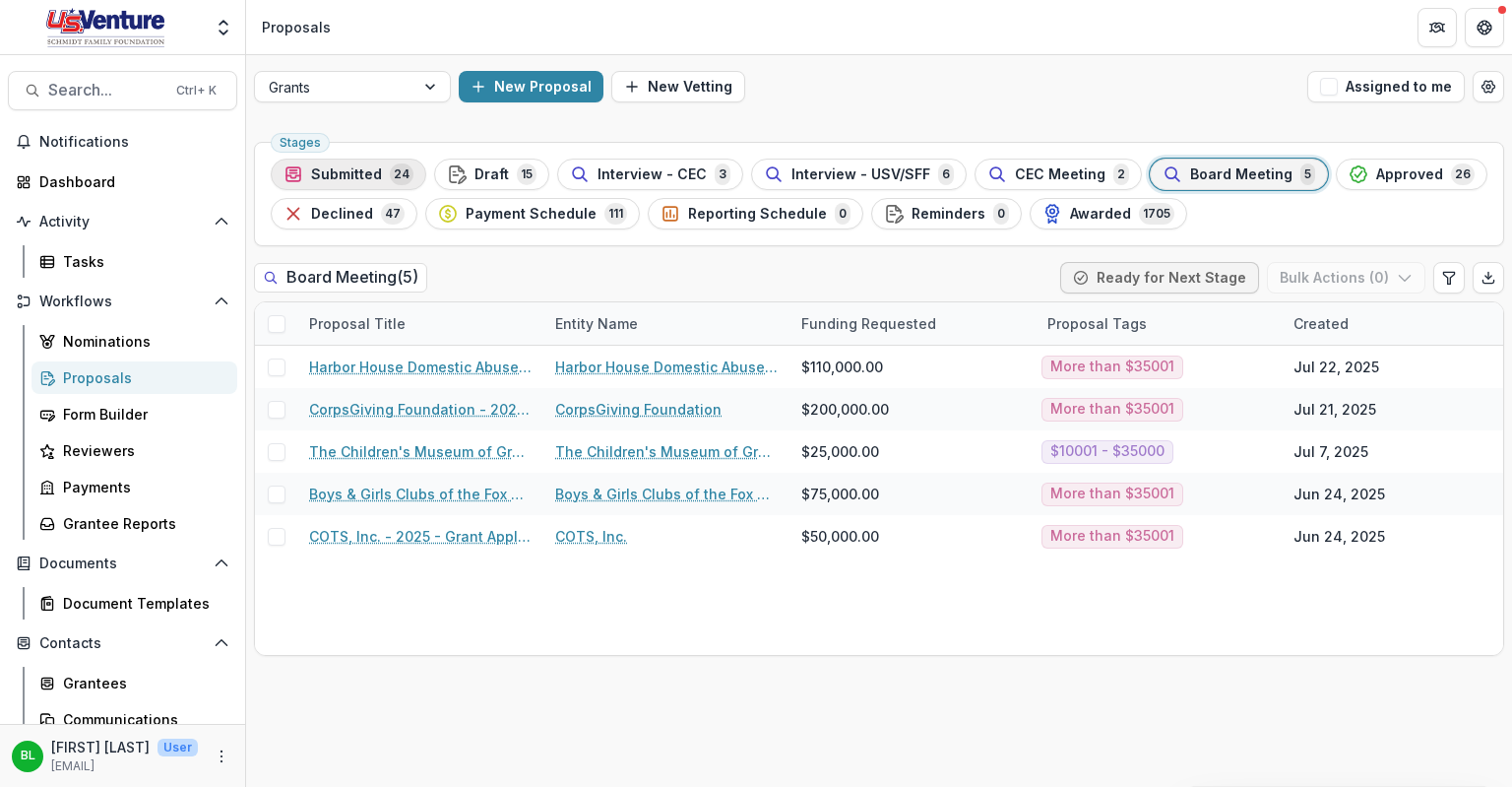 click on "Submitted" at bounding box center [346, 174] 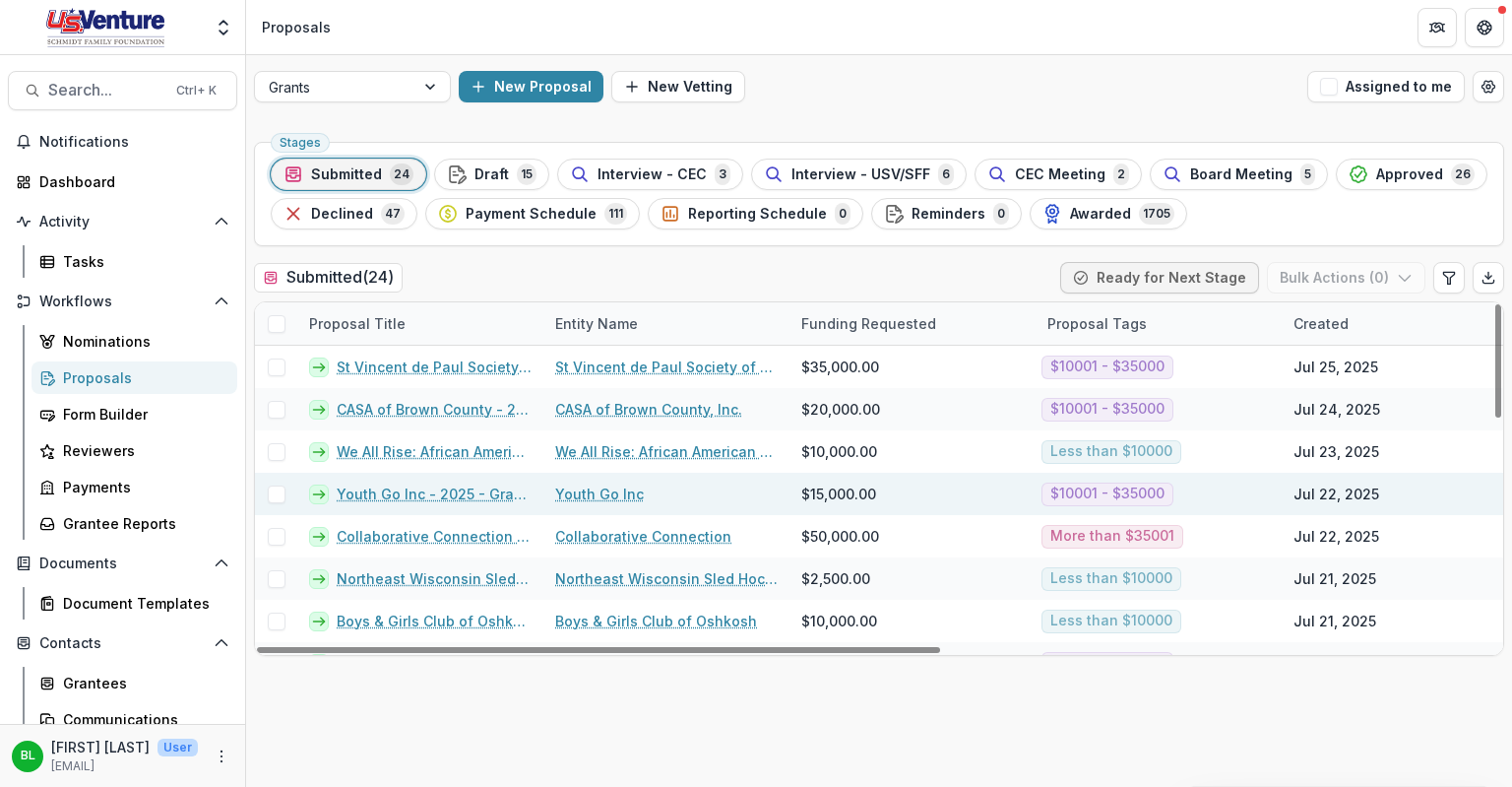 click on "Youth Go Inc - 2025 - Grant Application" at bounding box center [420, 493] 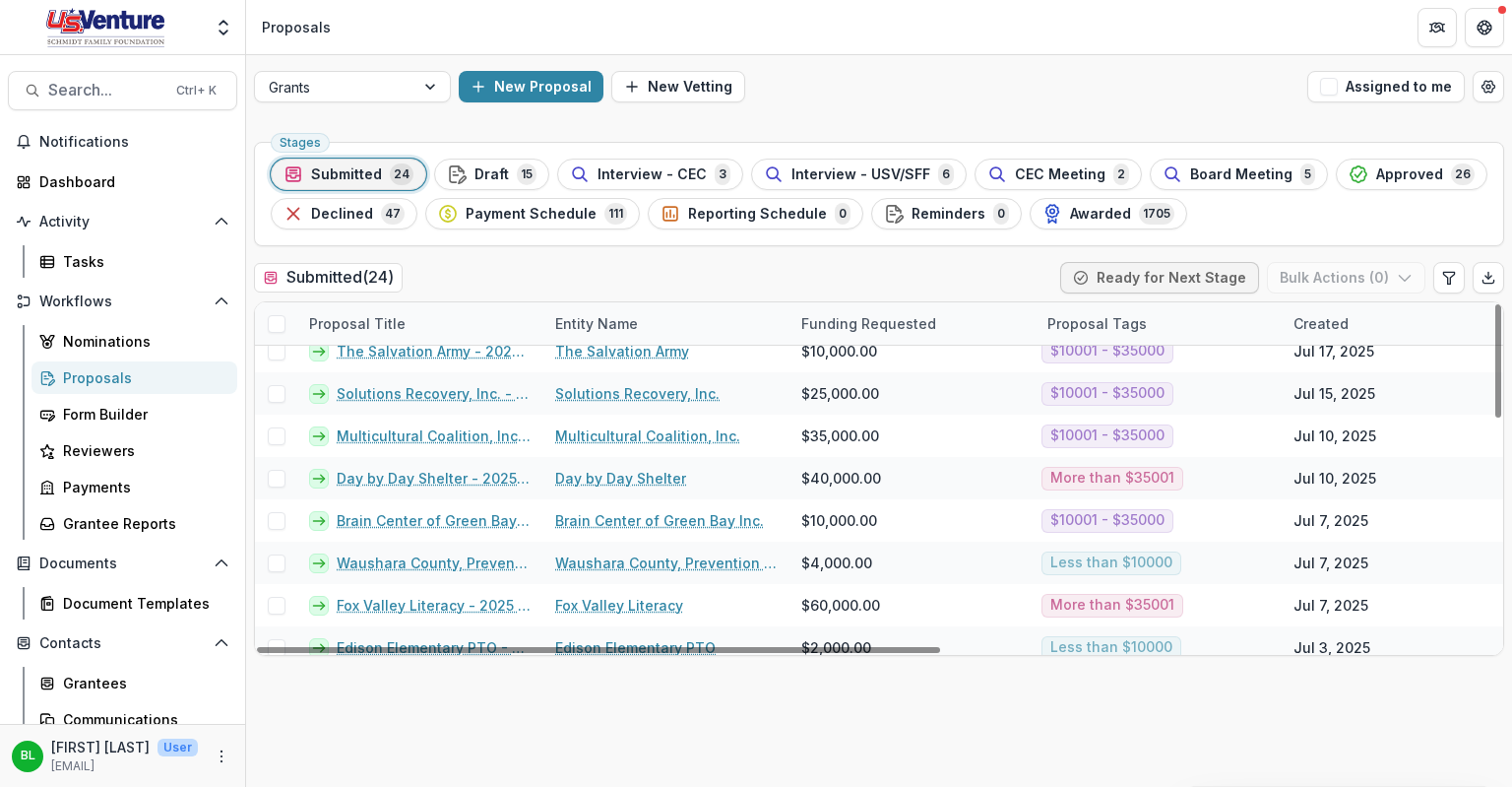scroll, scrollTop: 706, scrollLeft: 0, axis: vertical 